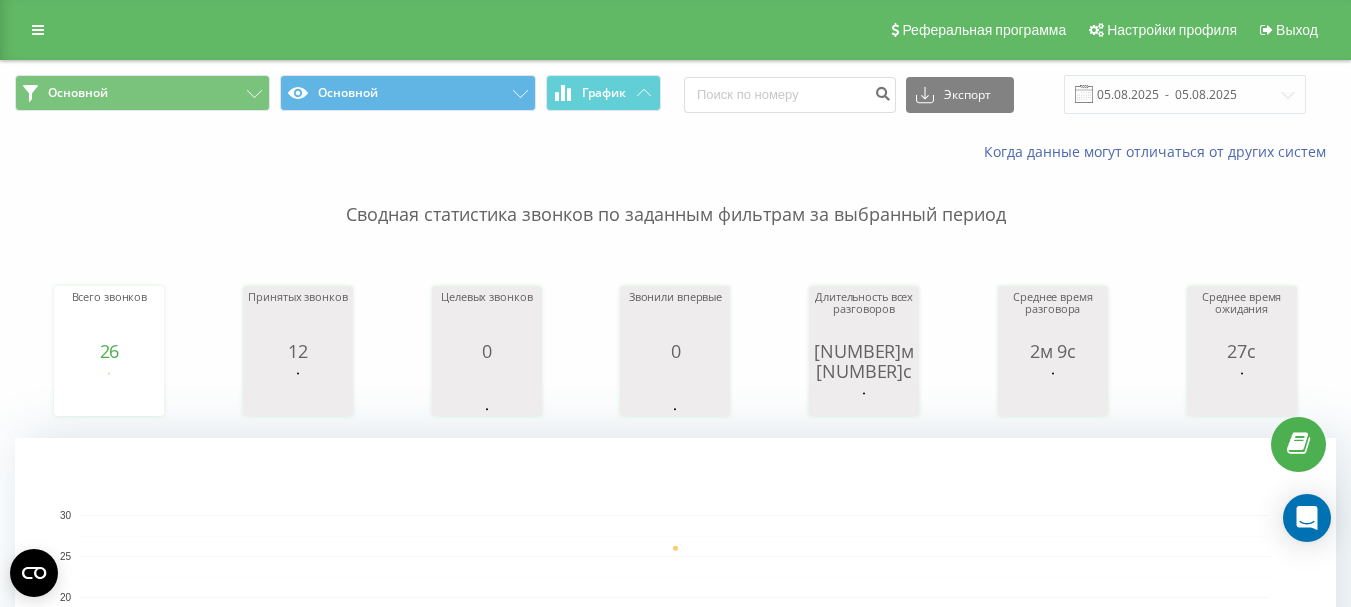 scroll, scrollTop: 0, scrollLeft: 0, axis: both 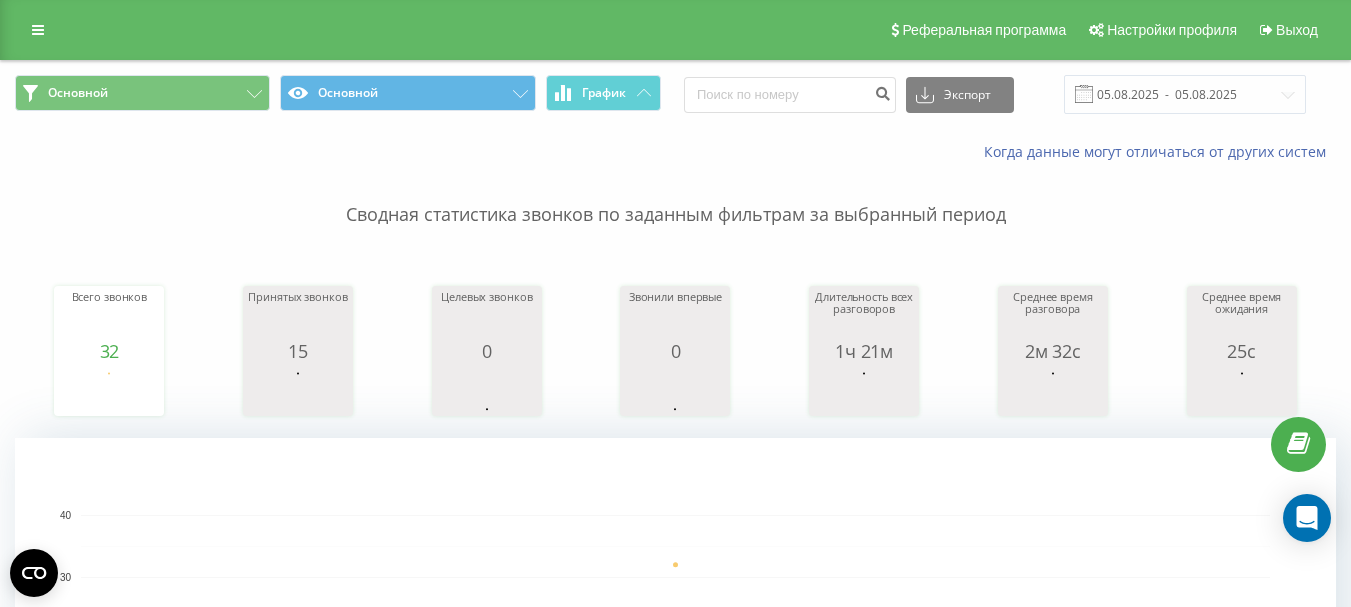 click on "Сводная статистика звонков по заданным фильтрам за выбранный период" at bounding box center [675, 195] 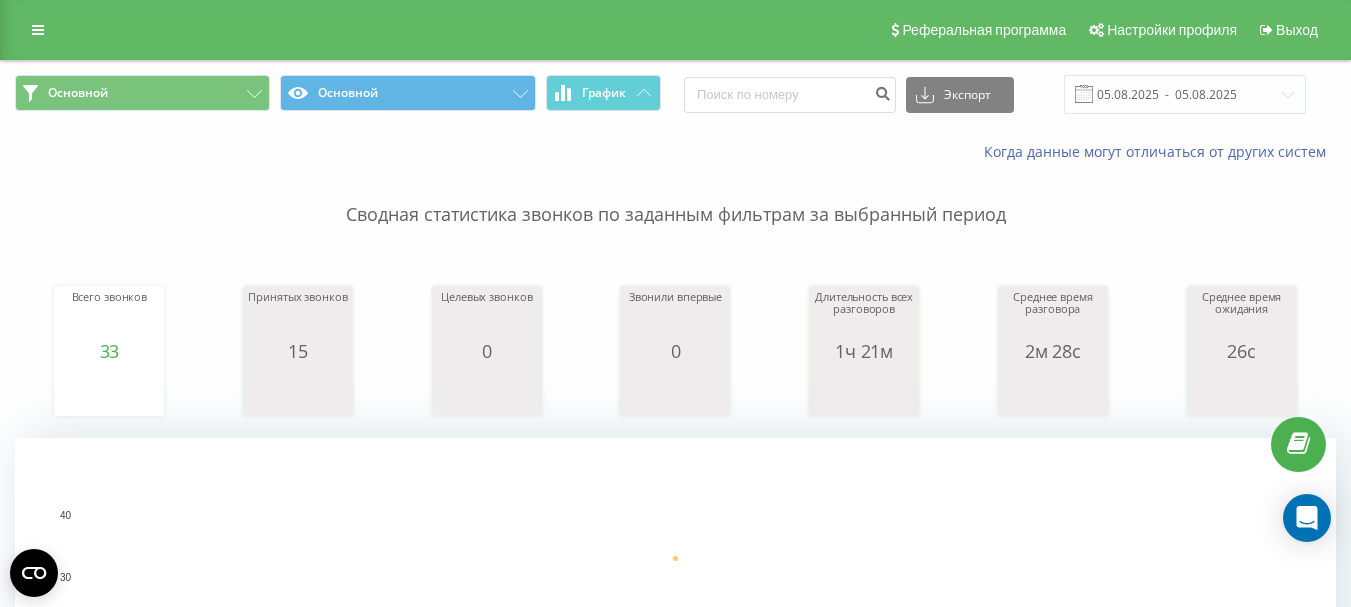 scroll, scrollTop: 0, scrollLeft: 0, axis: both 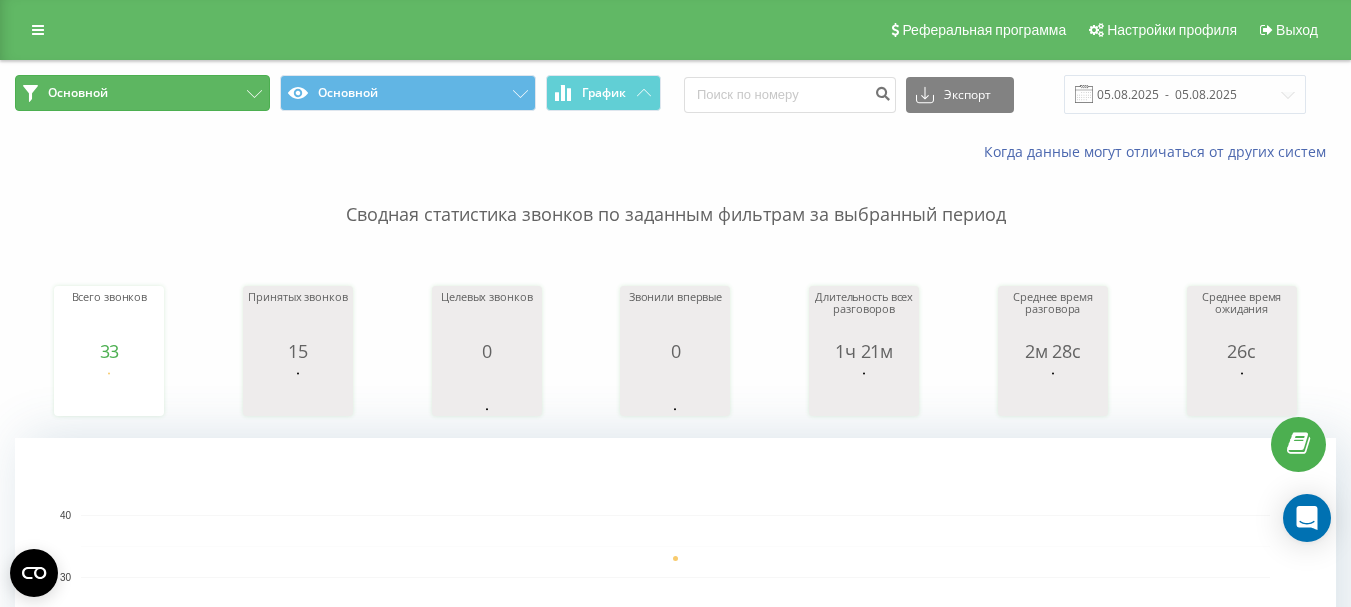 click on "Основной" at bounding box center [142, 93] 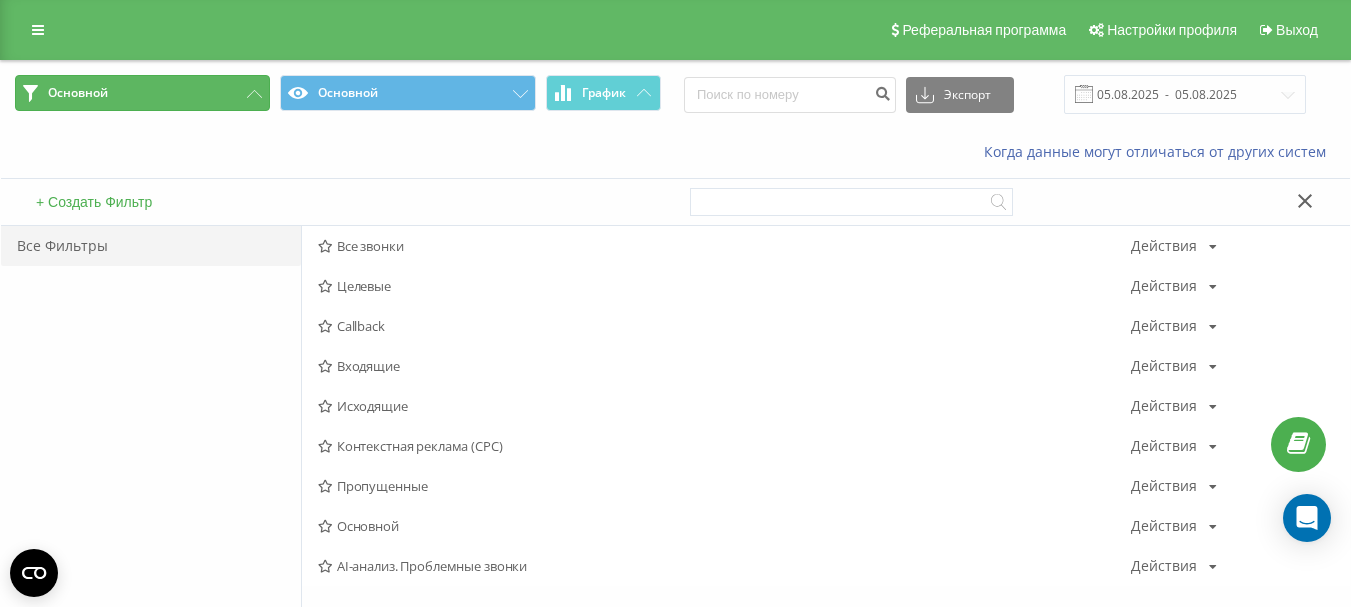 click 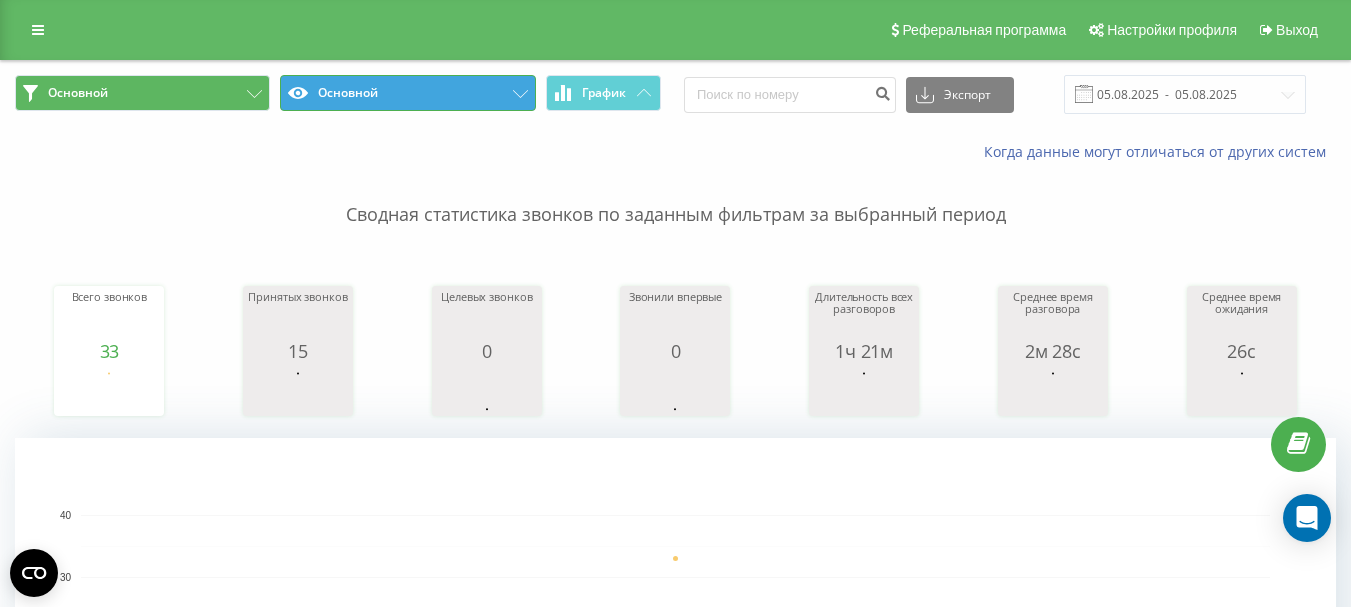 click on "Основной" at bounding box center [407, 93] 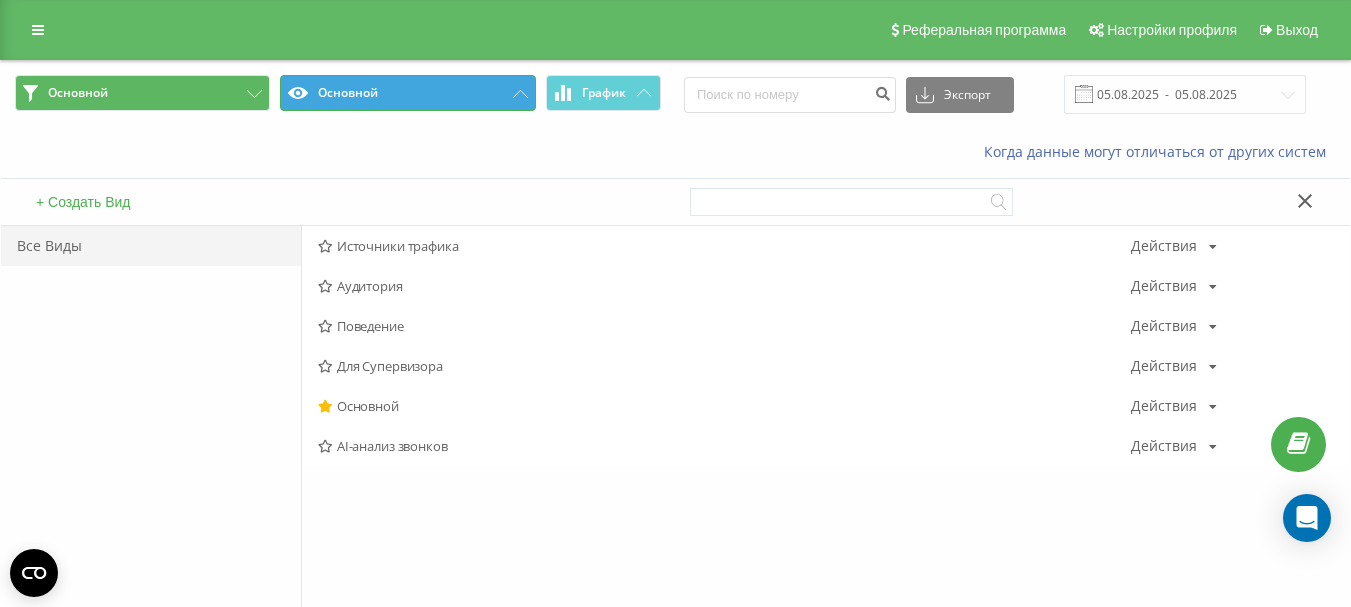 click on "Основной" at bounding box center (407, 93) 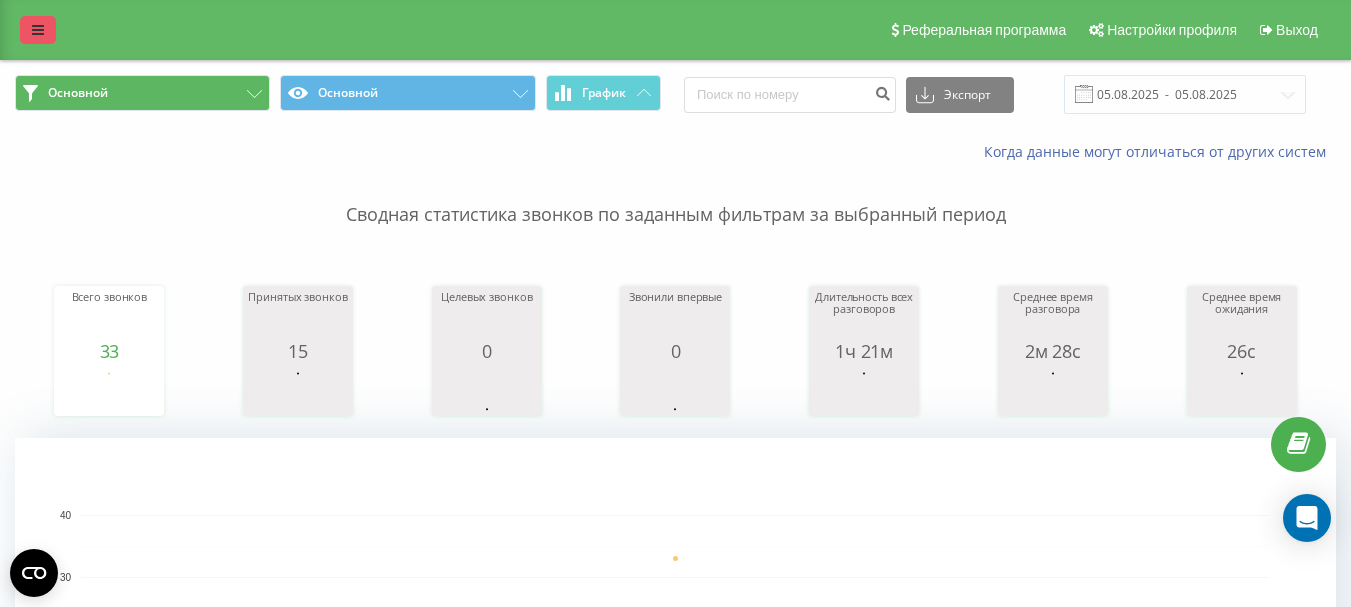 click at bounding box center (38, 30) 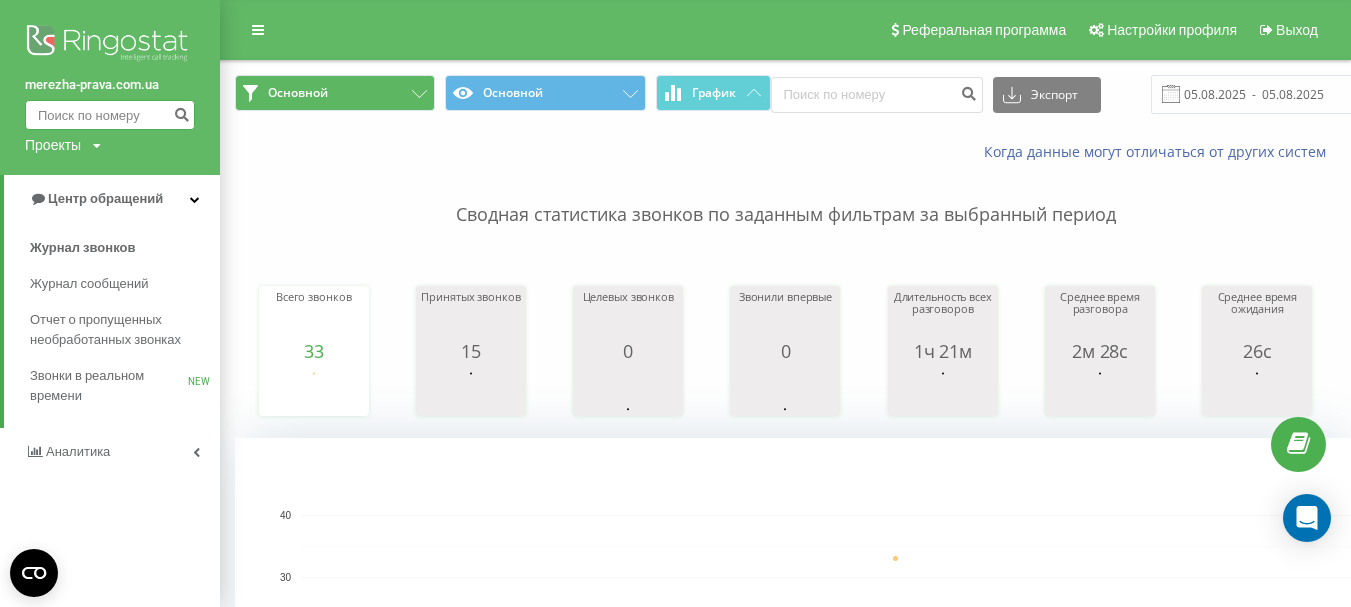 click at bounding box center [110, 115] 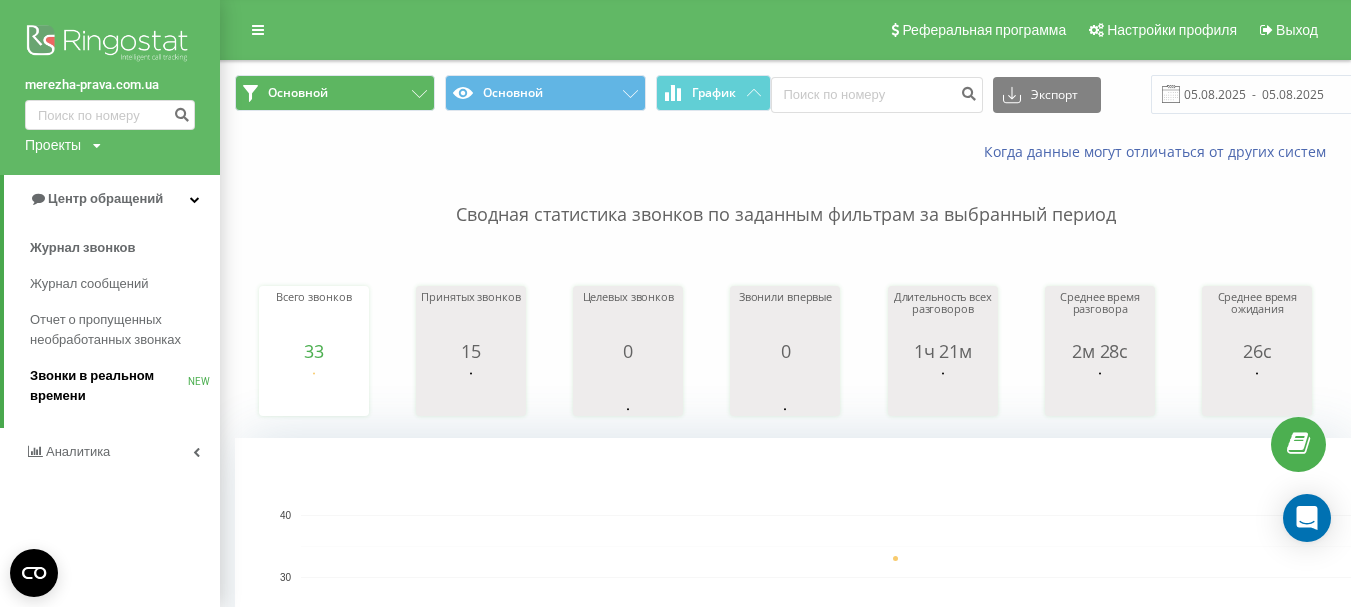click on "Звонки в реальном времени" at bounding box center (109, 386) 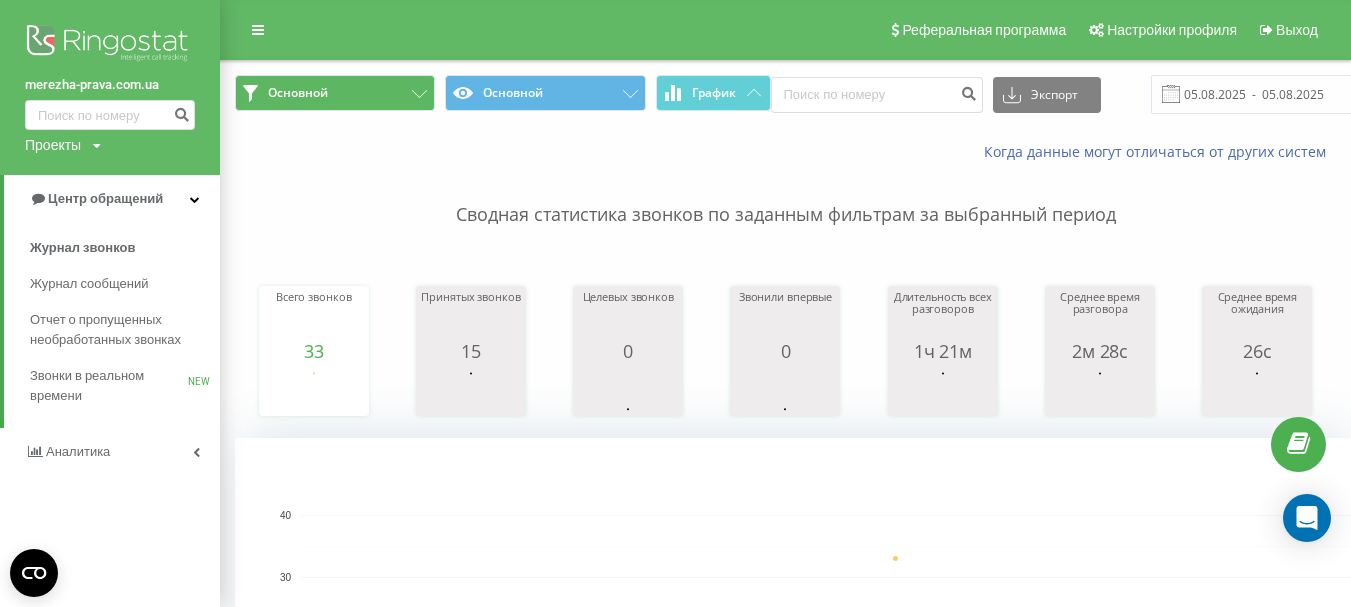 click on "Журнал звонков Журнал сообщений Отчет о пропущенных необработанных звонках Звонки в реальном времени NEW" at bounding box center (112, 322) 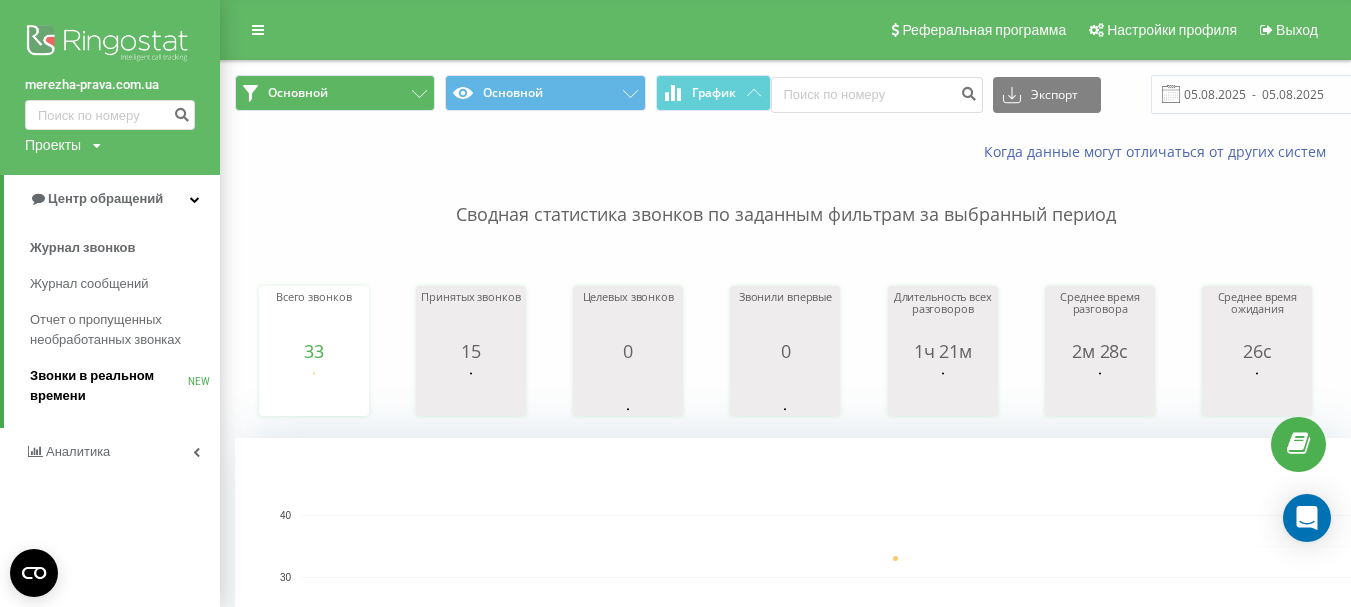 click on "Звонки в реальном времени" at bounding box center [109, 386] 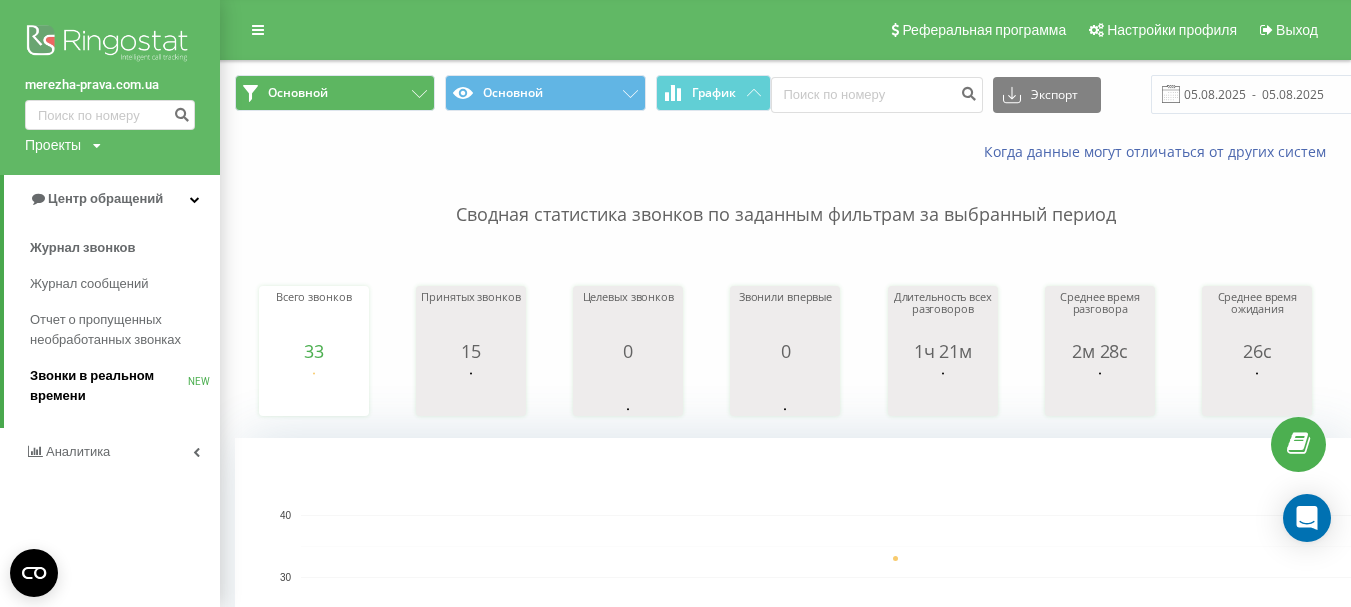 click on "Звонки в реальном времени" at bounding box center [109, 386] 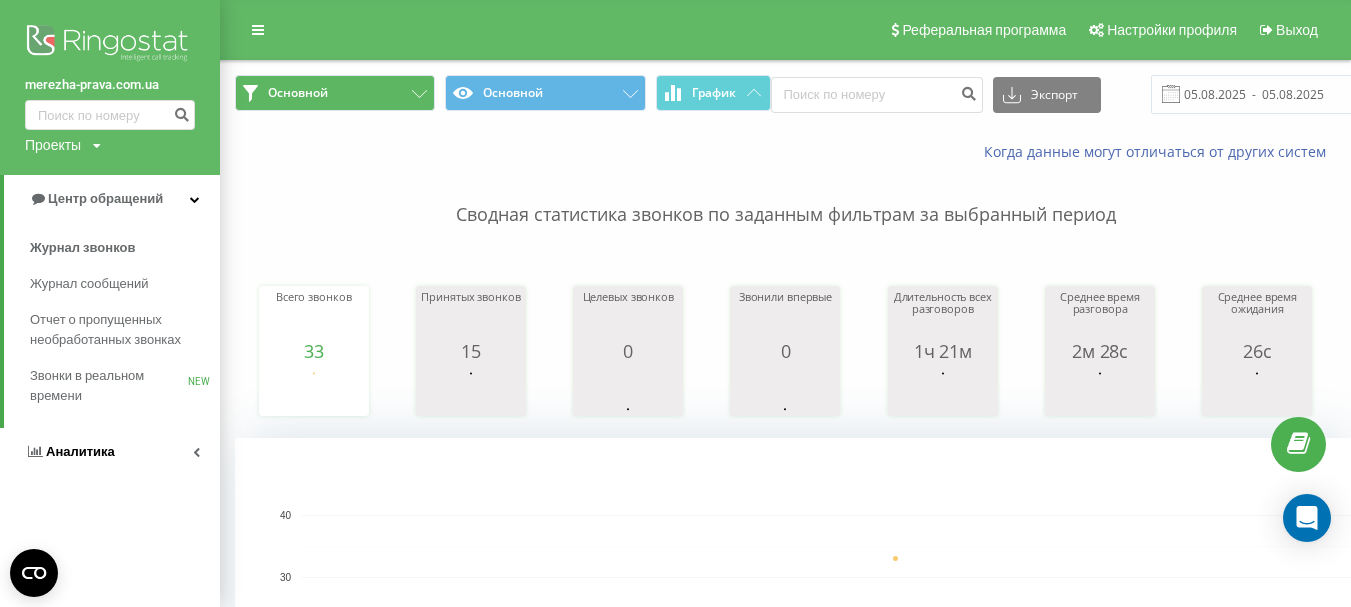 click on "Аналитика" at bounding box center [110, 452] 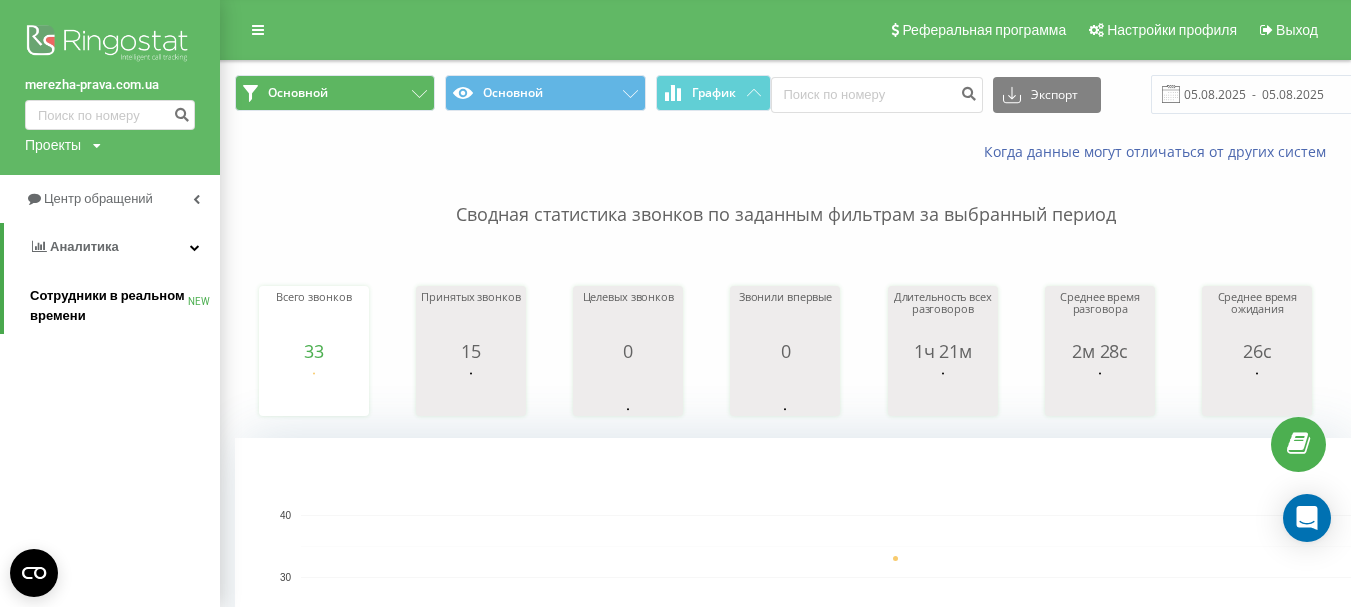 click on "Сотрудники в реальном времени" at bounding box center [109, 306] 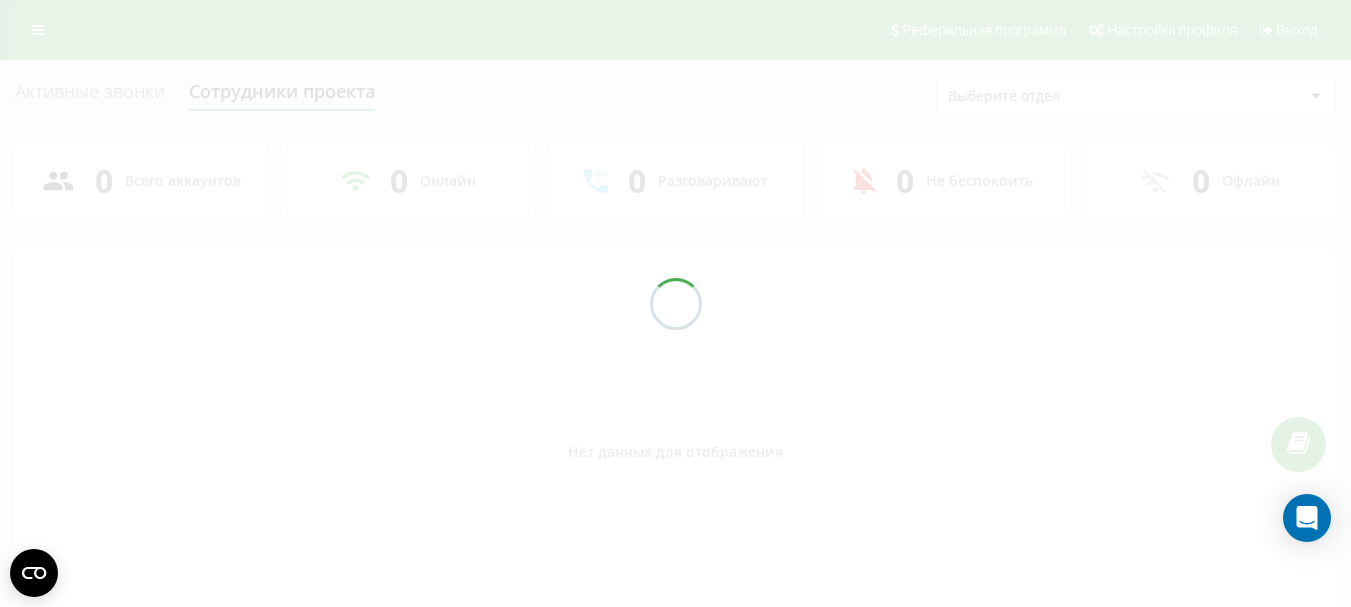 scroll, scrollTop: 0, scrollLeft: 0, axis: both 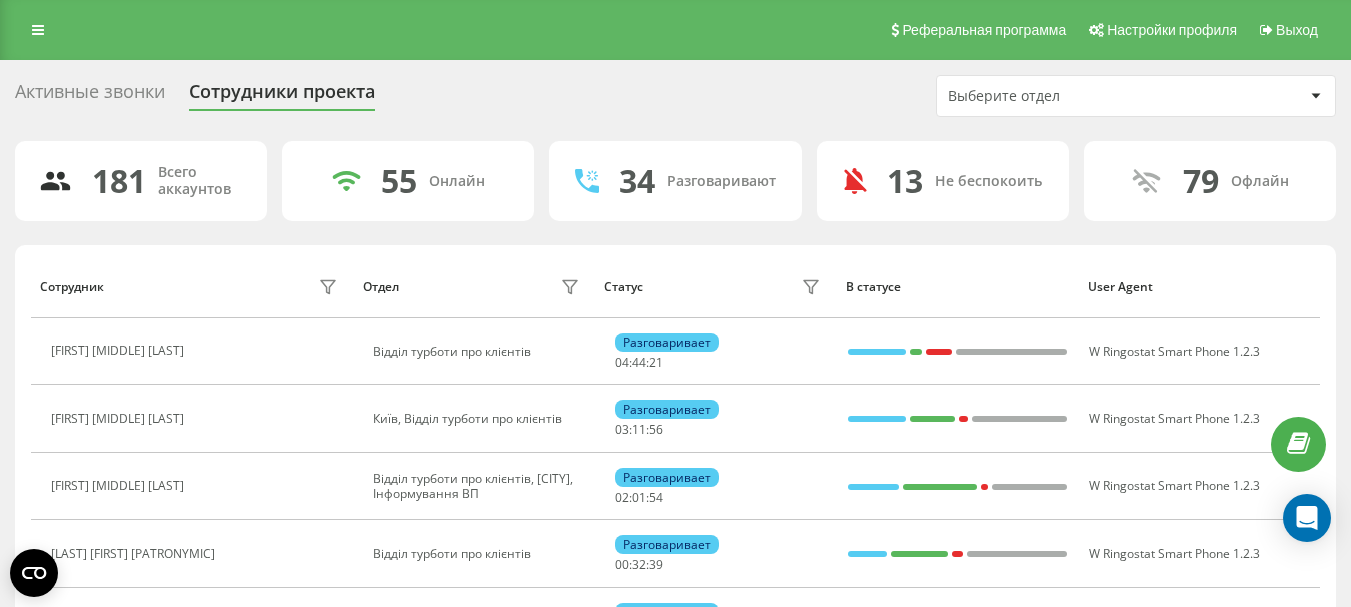 click on "User Agent" at bounding box center (1199, 286) 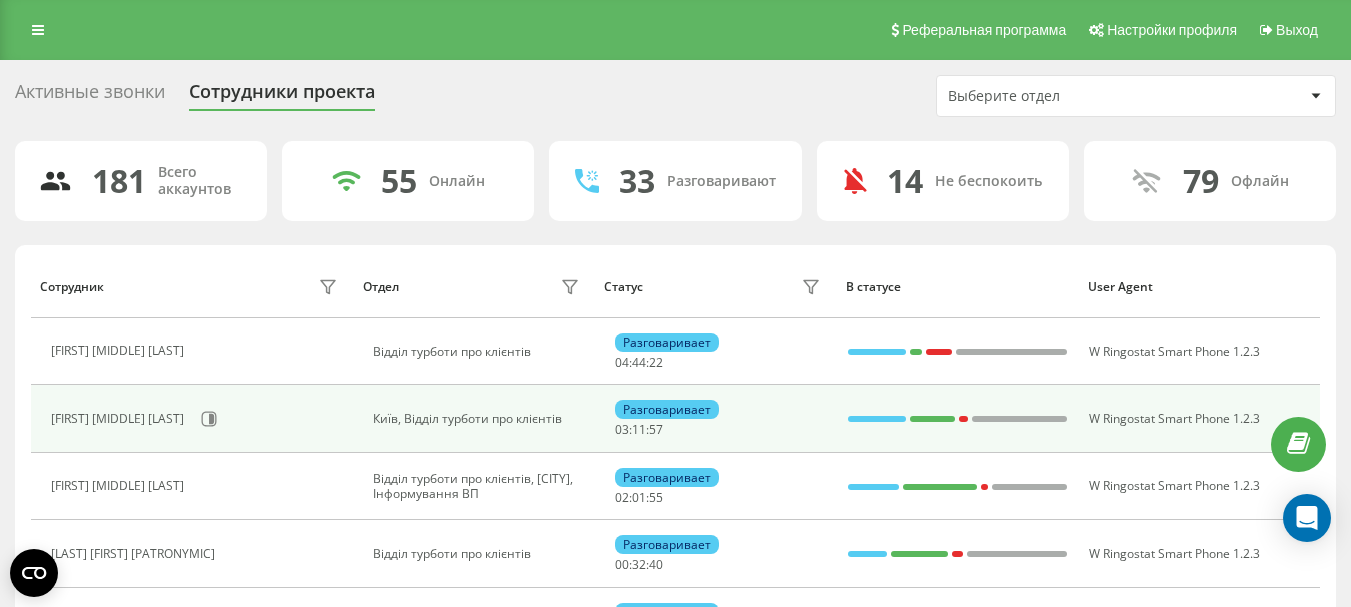 scroll, scrollTop: 100, scrollLeft: 0, axis: vertical 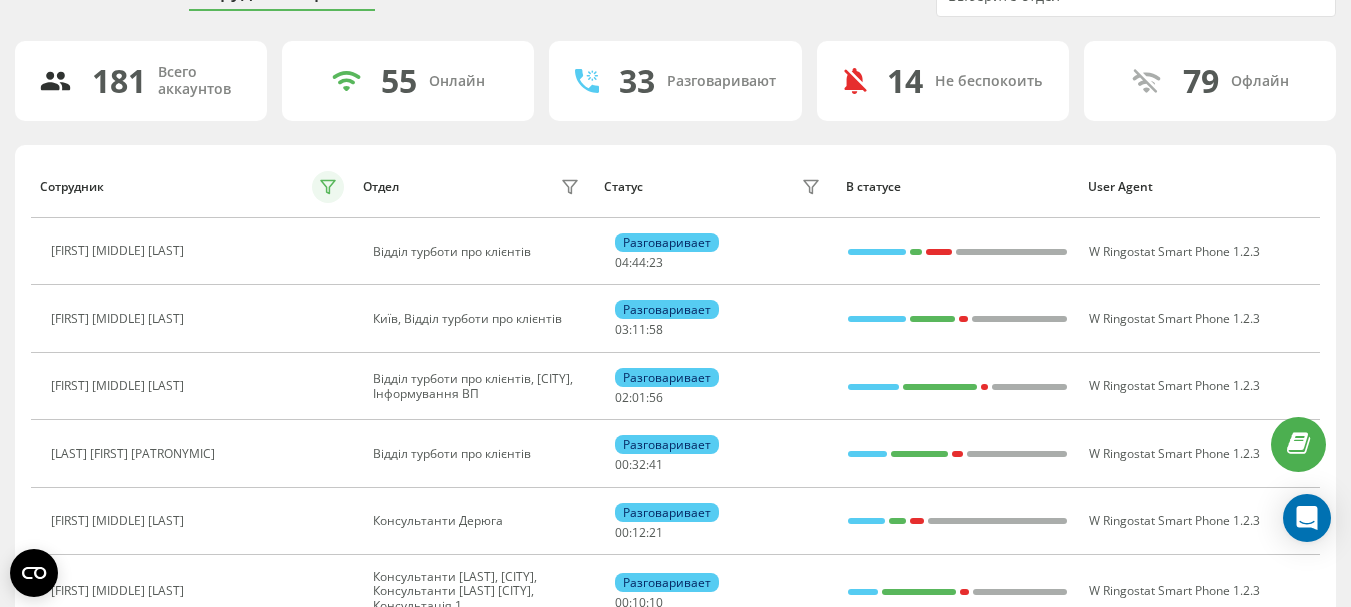 click 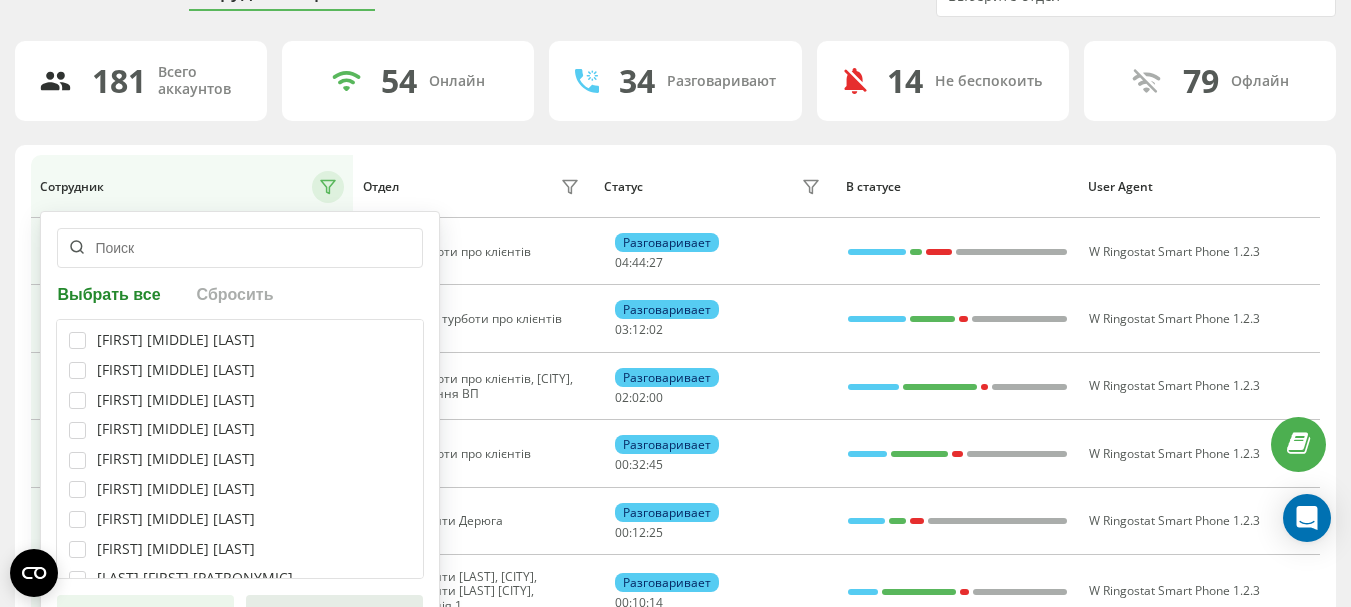 click at bounding box center (240, 248) 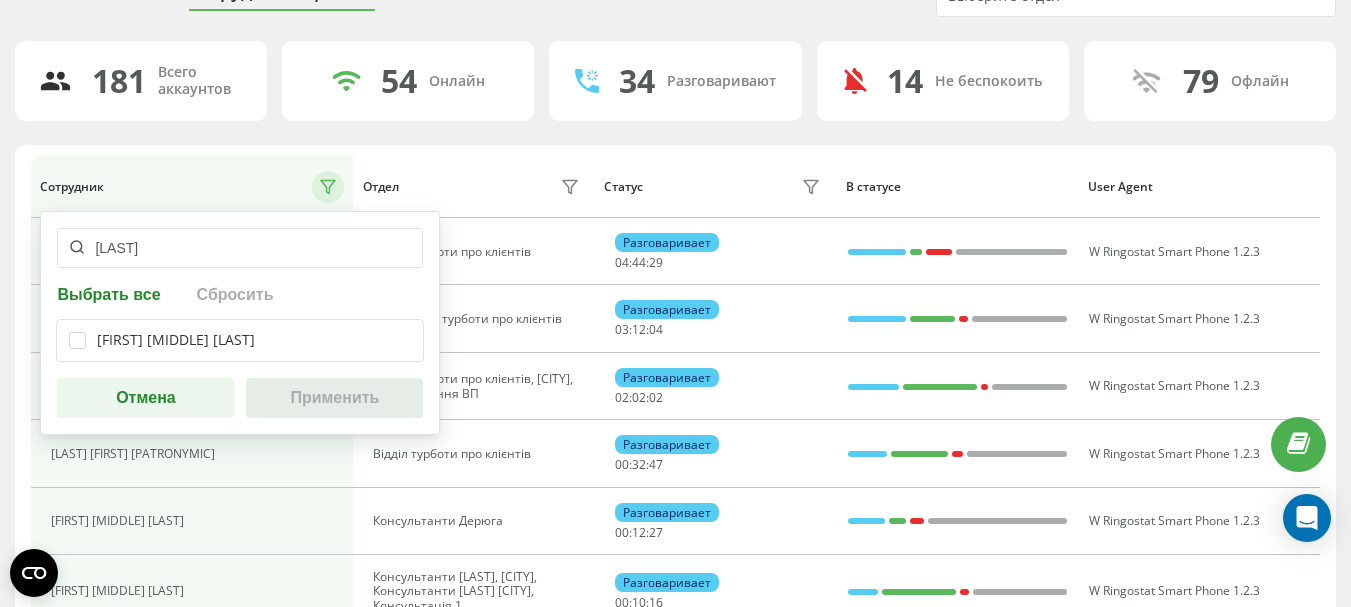 type on "хоменко" 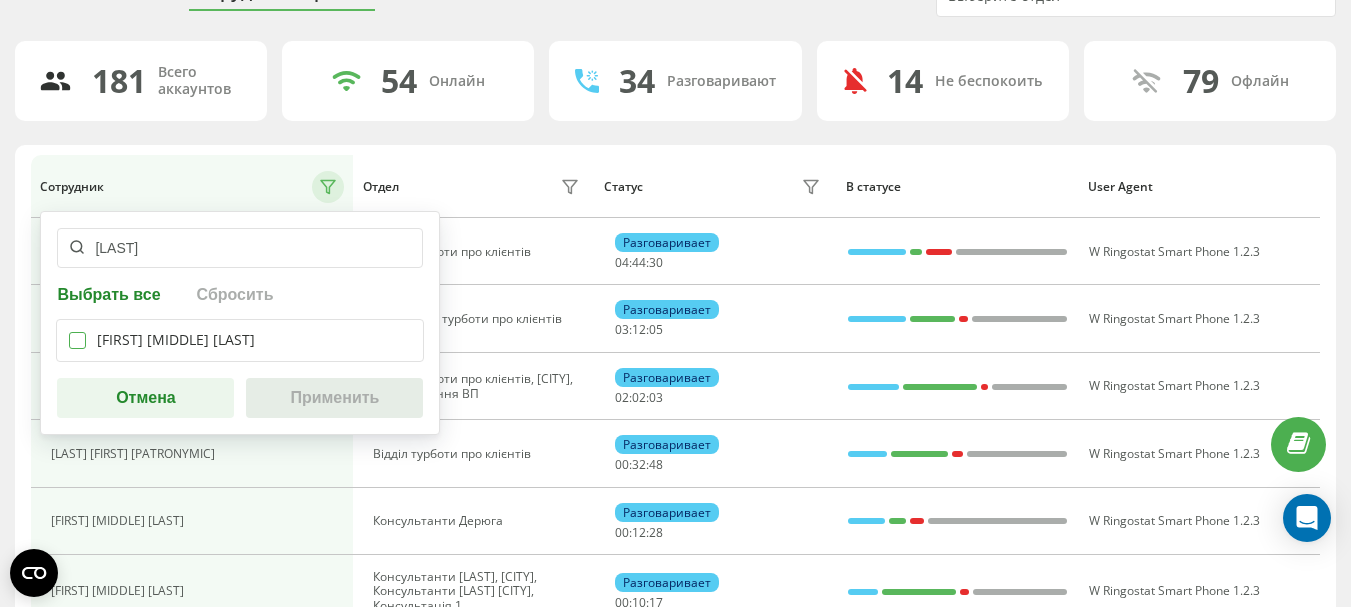 click at bounding box center (77, 332) 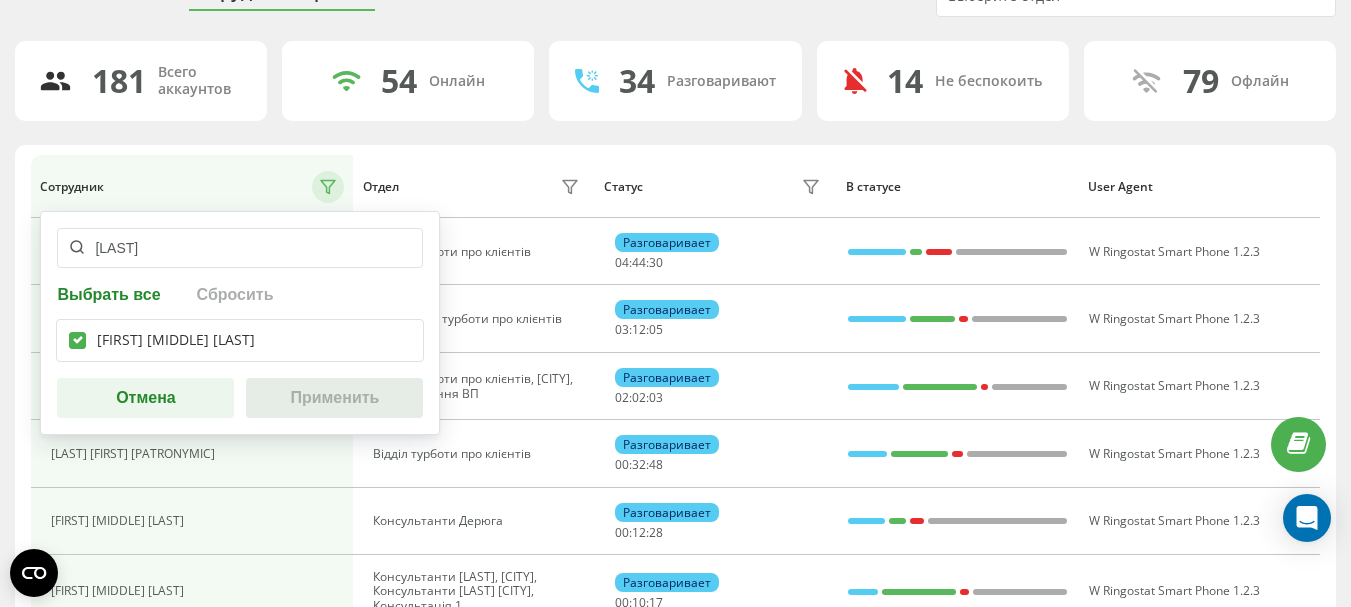 checkbox on "true" 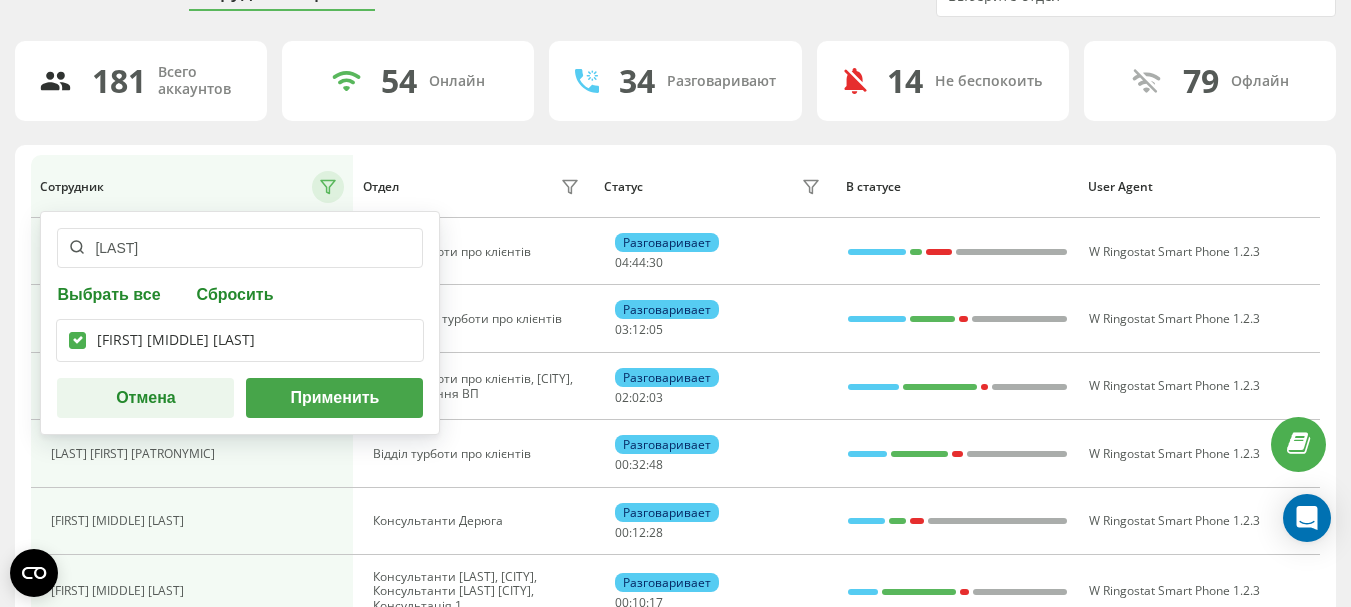 click on "Применить" at bounding box center [334, 398] 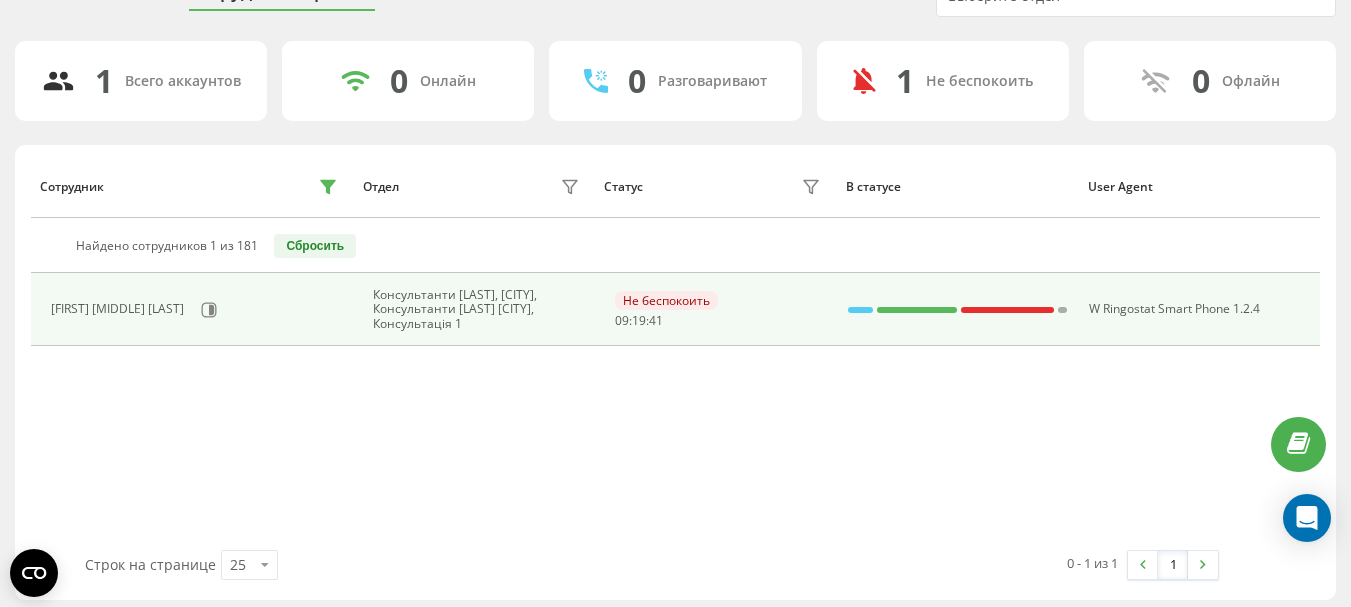click on "19" at bounding box center (639, 320) 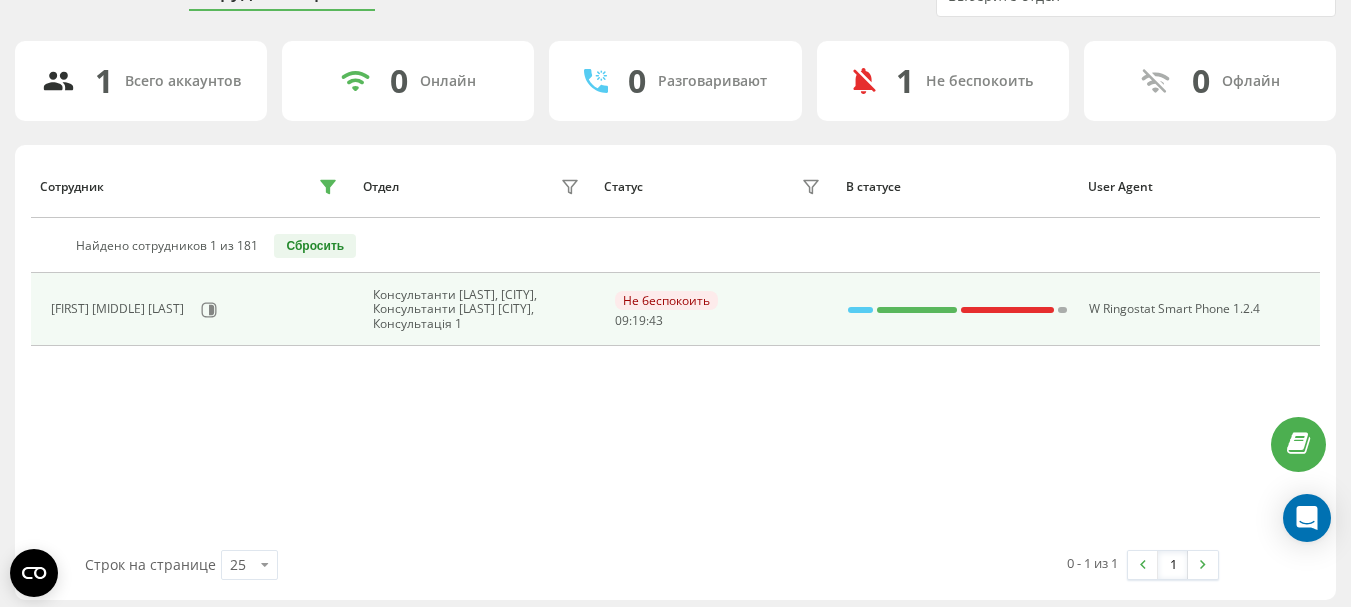 click on "Хоменко Анна Сергіївна" at bounding box center [196, 310] 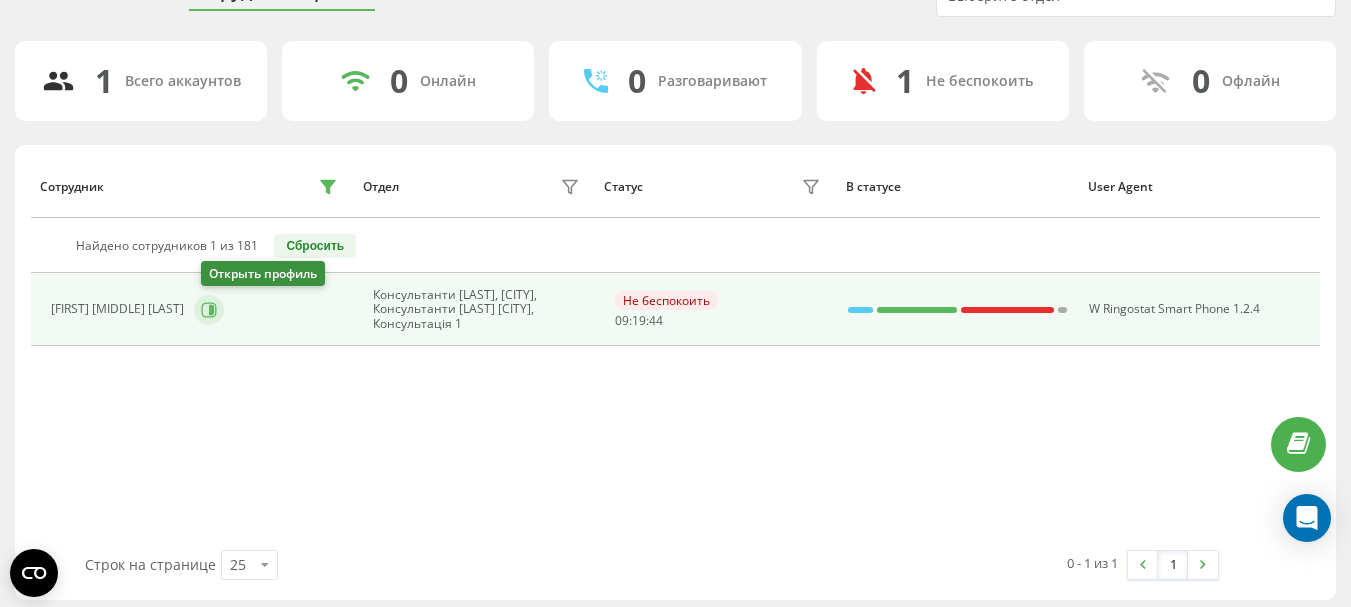 click 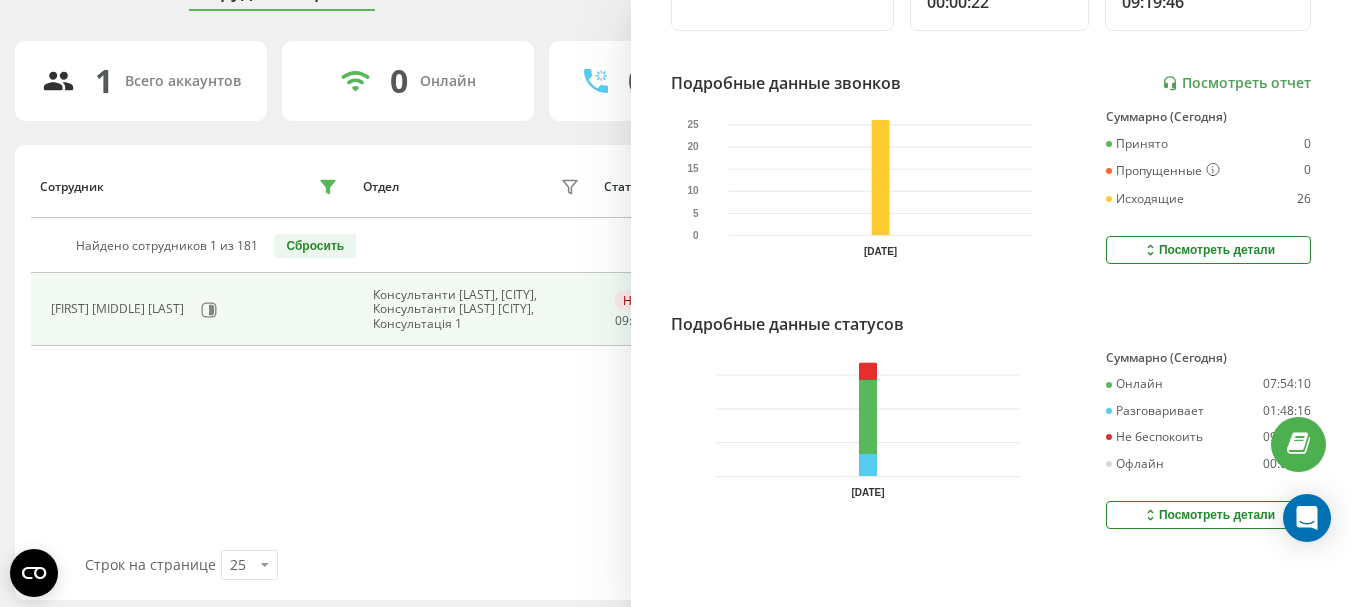 scroll, scrollTop: 518, scrollLeft: 0, axis: vertical 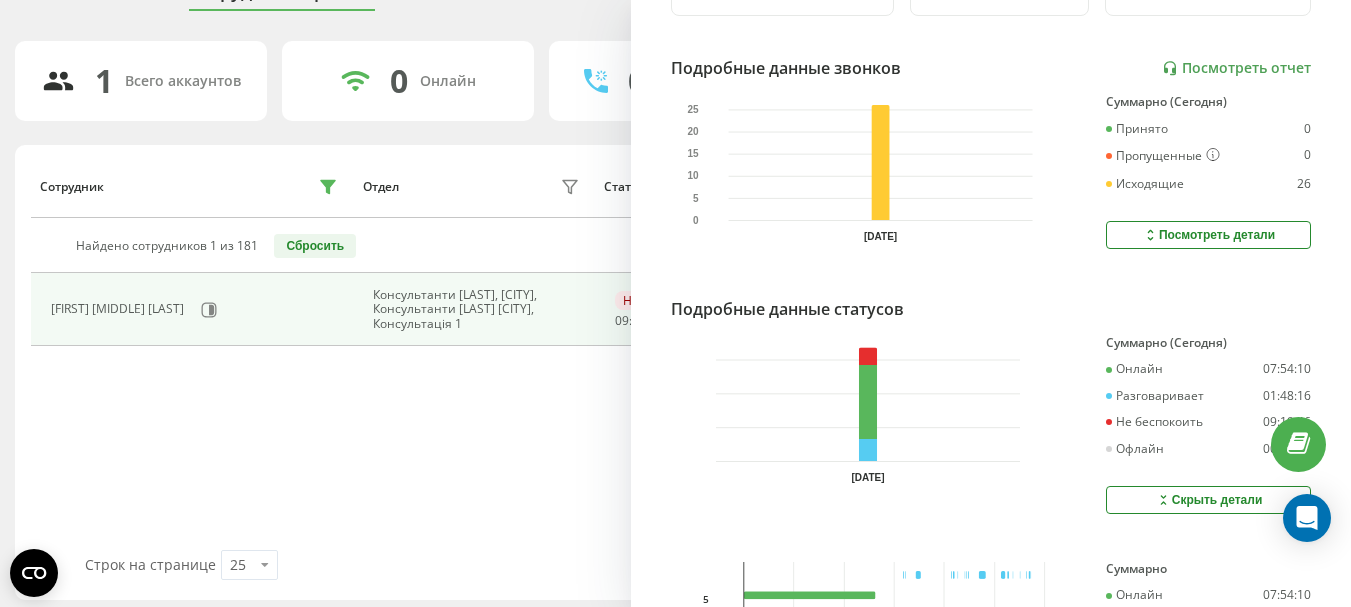 click on "Посмотреть детали" at bounding box center (1208, 235) 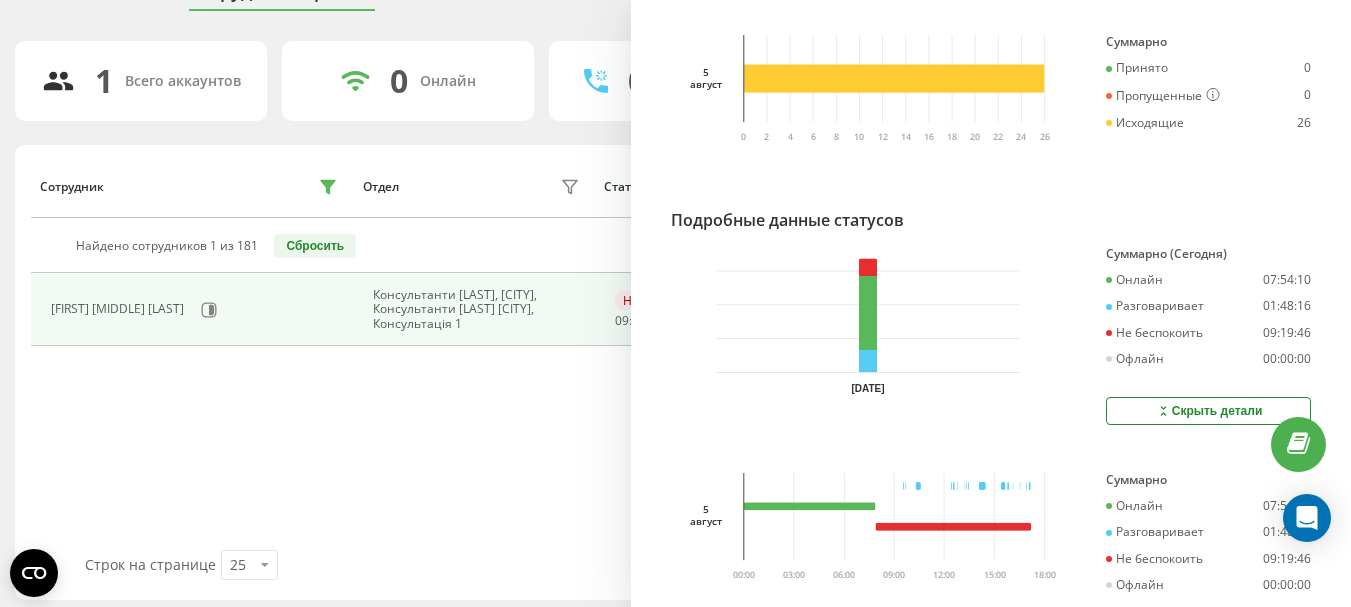 scroll, scrollTop: 649, scrollLeft: 0, axis: vertical 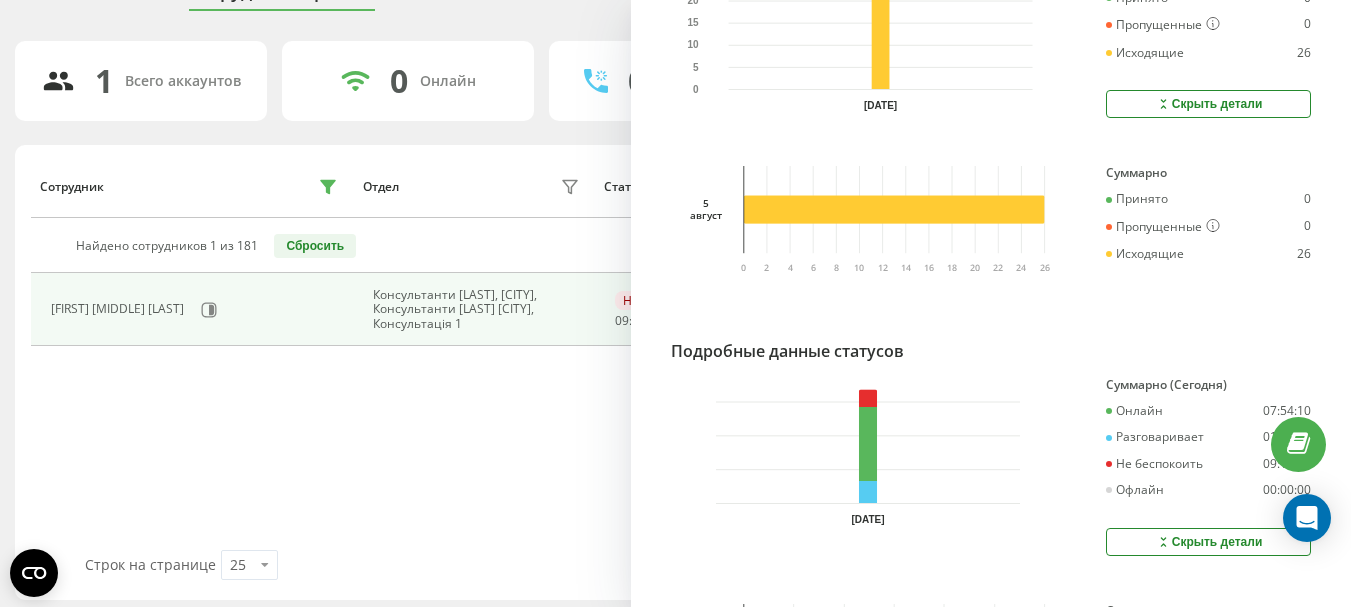 click on "Пропущенные" at bounding box center (1163, 227) 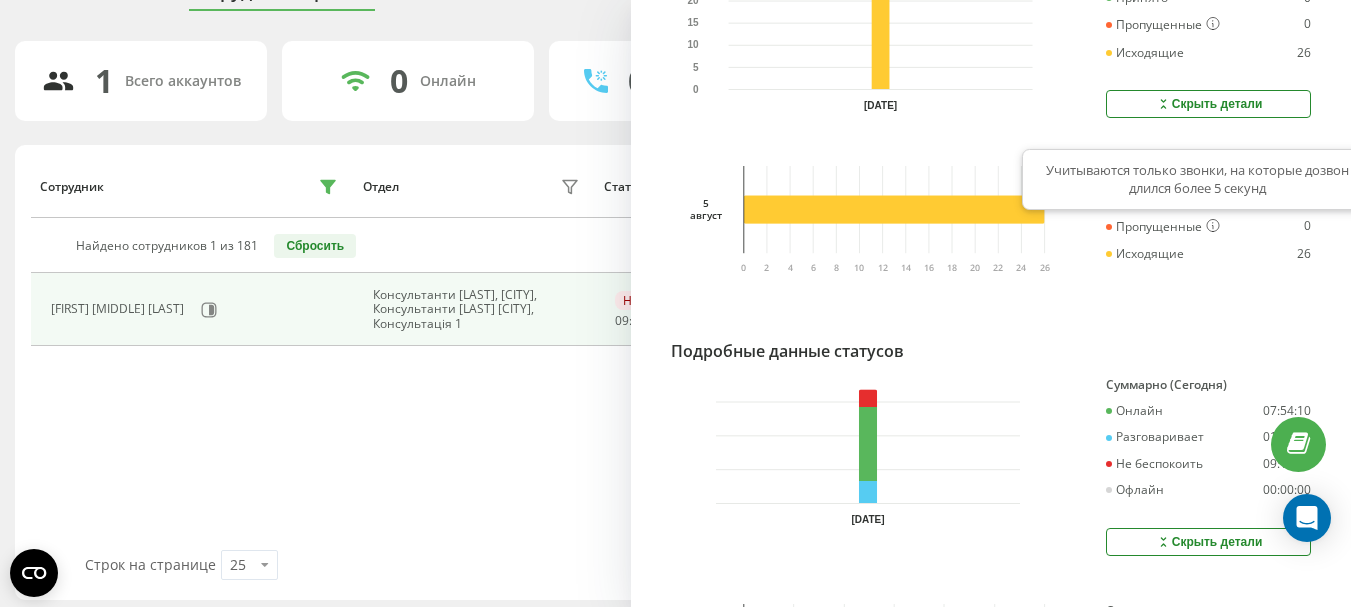 click 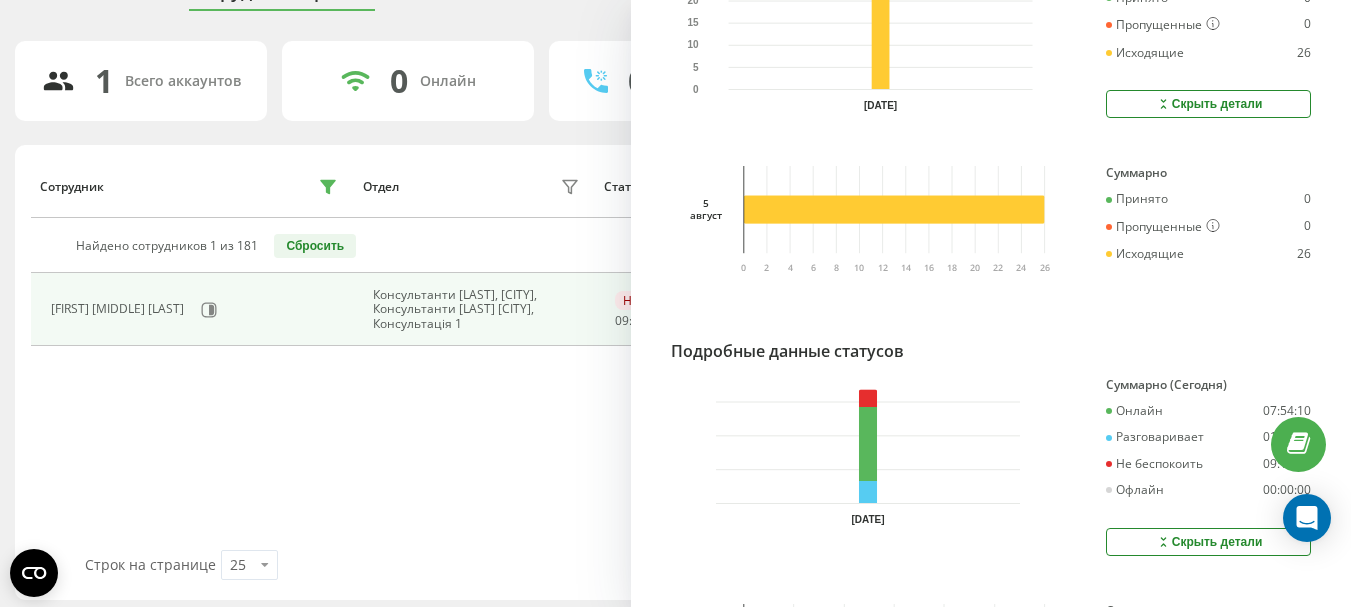 click on "Принято 0" at bounding box center (1208, 199) 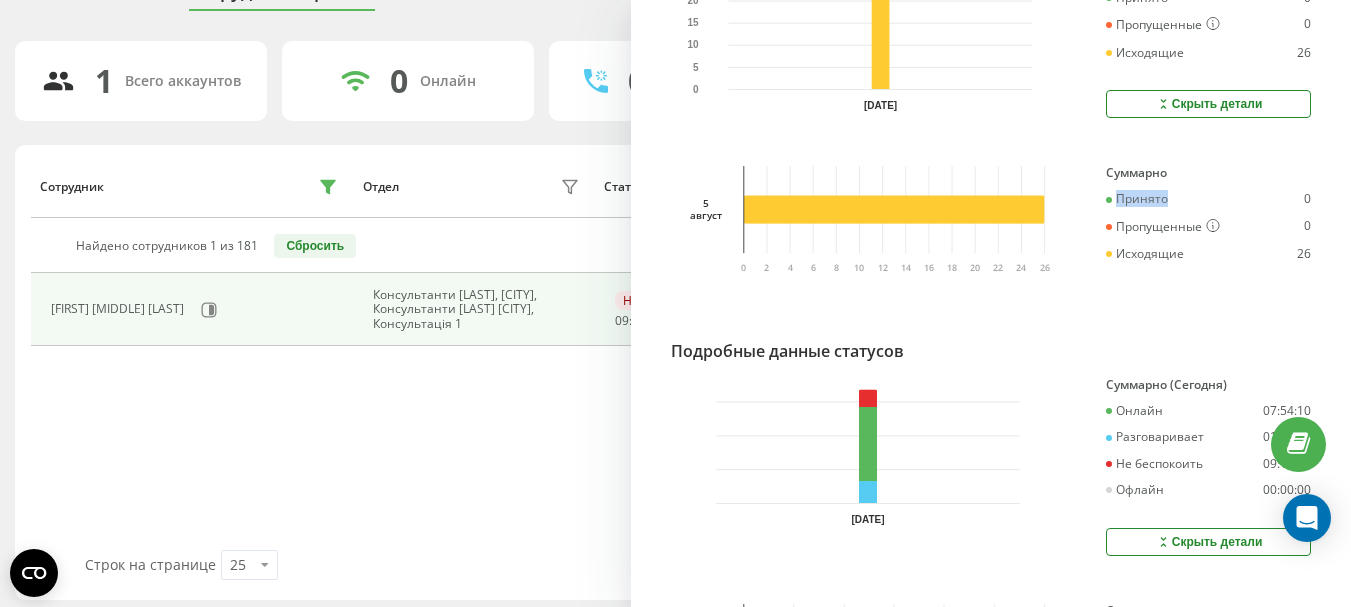drag, startPoint x: 1140, startPoint y: 200, endPoint x: 1155, endPoint y: 237, distance: 39.92493 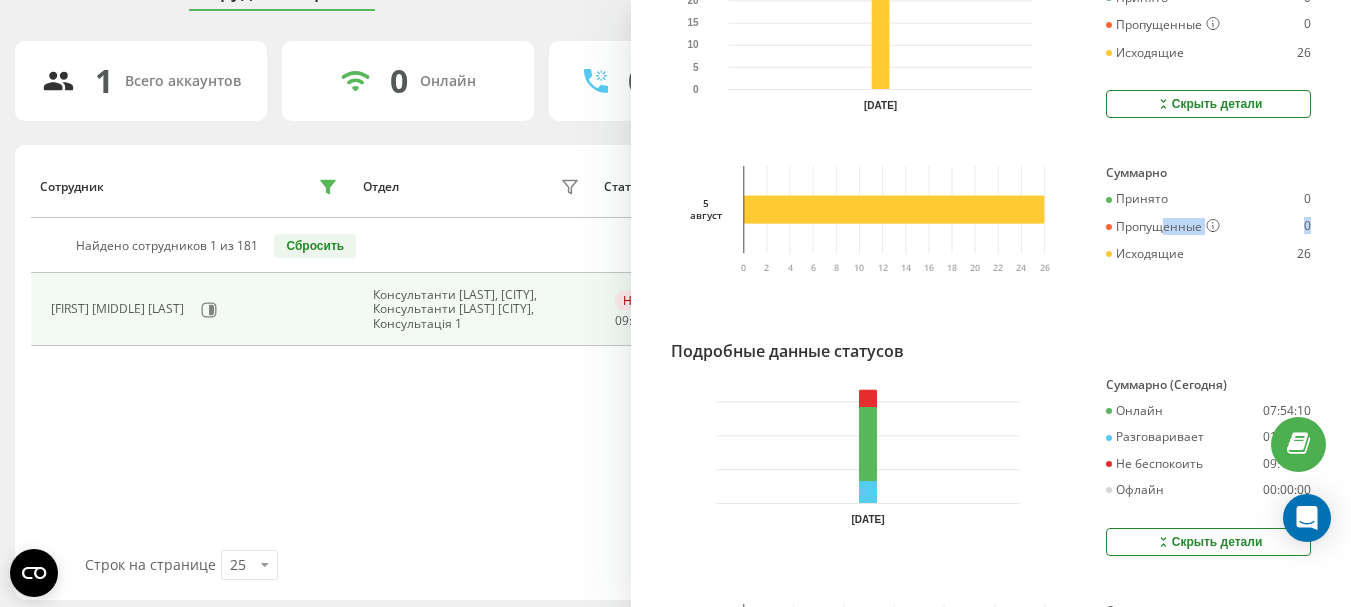 click on "Принято 0 Пропущенные 0 Исходящие 26" at bounding box center (1208, 226) 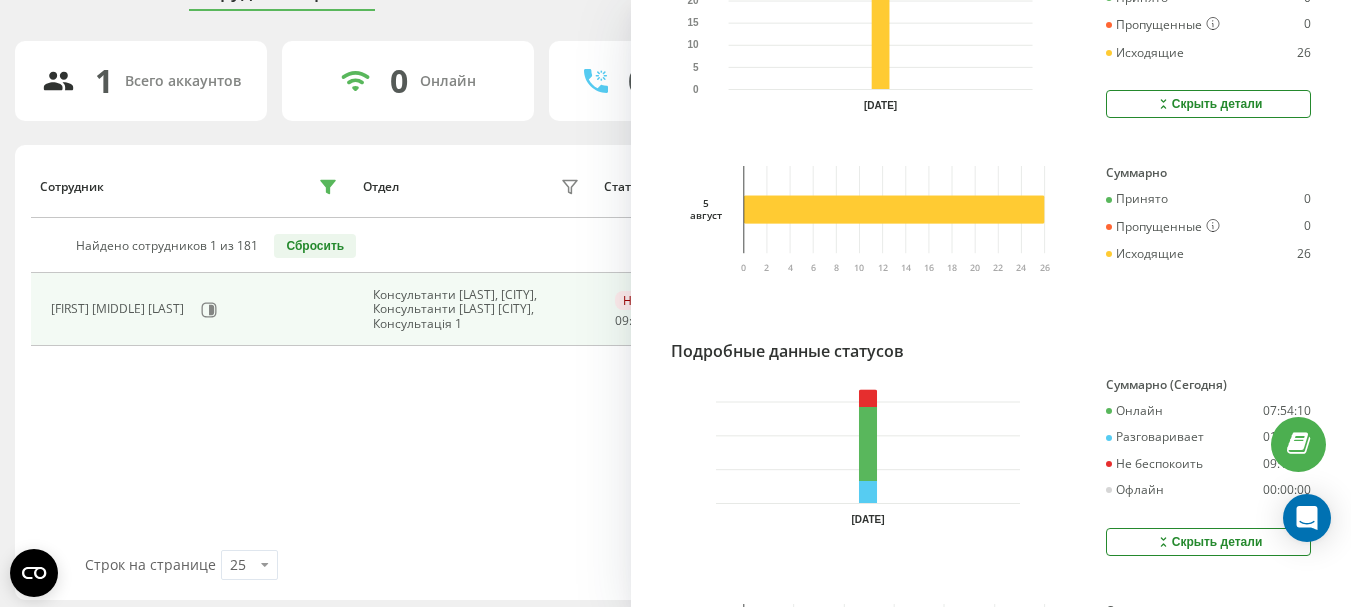 click on "Исходящие" at bounding box center (1145, 254) 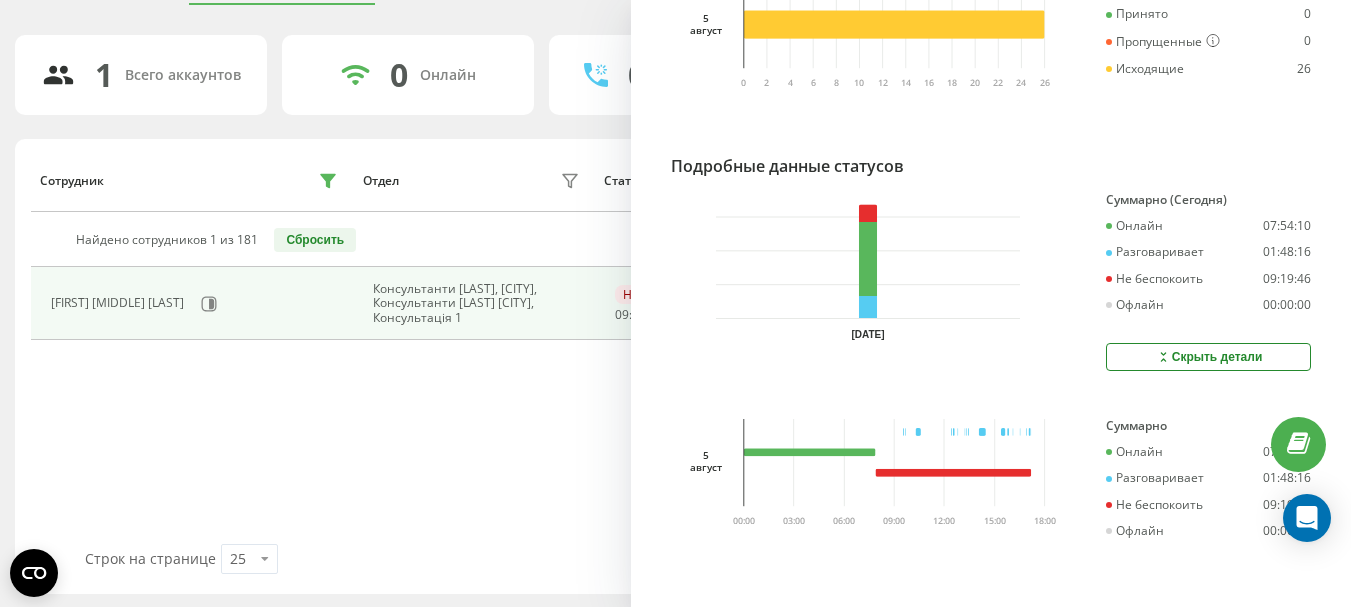 scroll, scrollTop: 108, scrollLeft: 0, axis: vertical 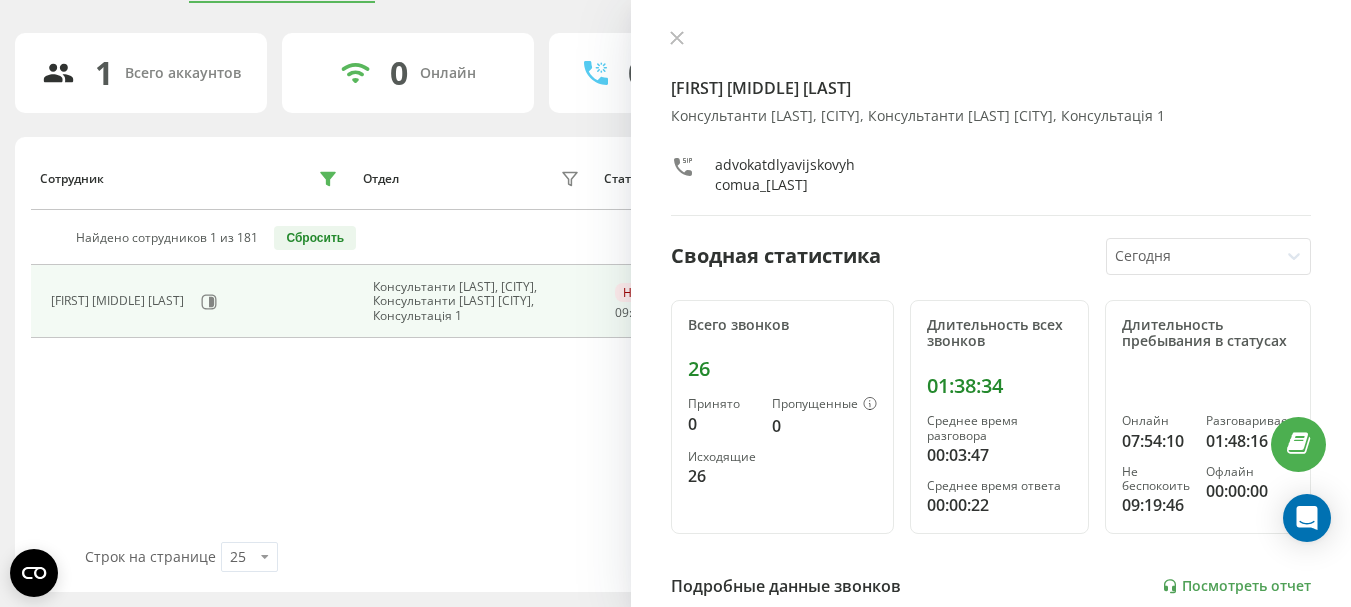 click on "Сегодня" at bounding box center (1192, 256) 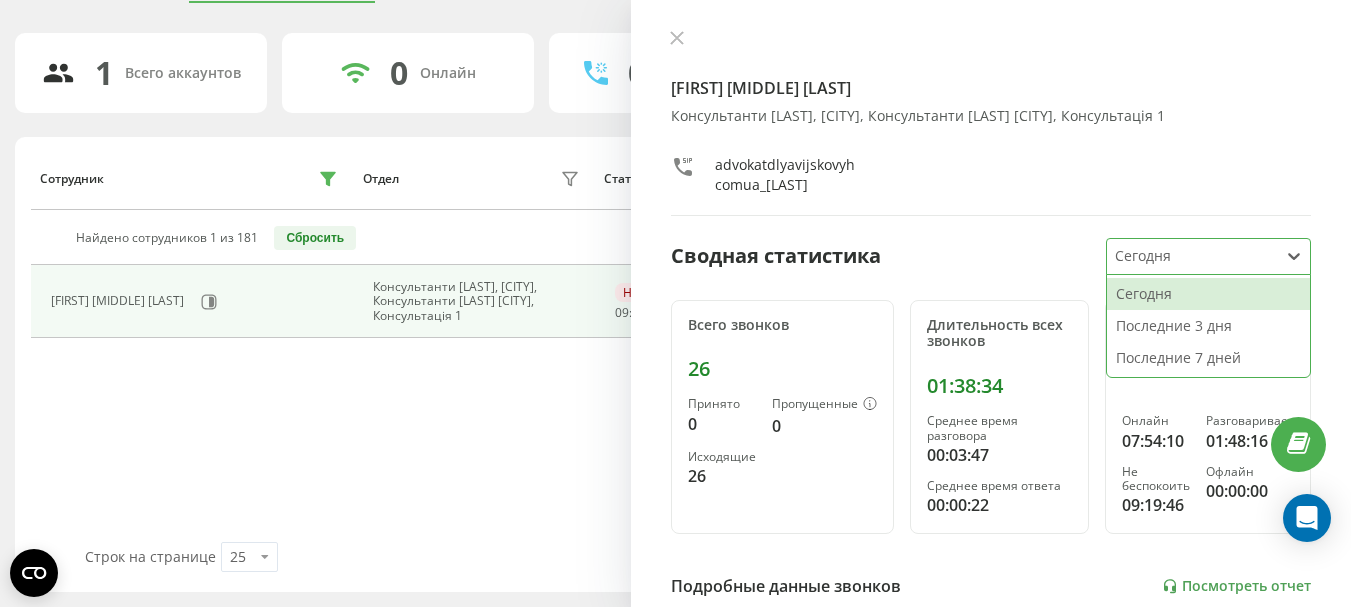 click on "advokatdlyavijskovyhcomua_homenko" at bounding box center (786, 175) 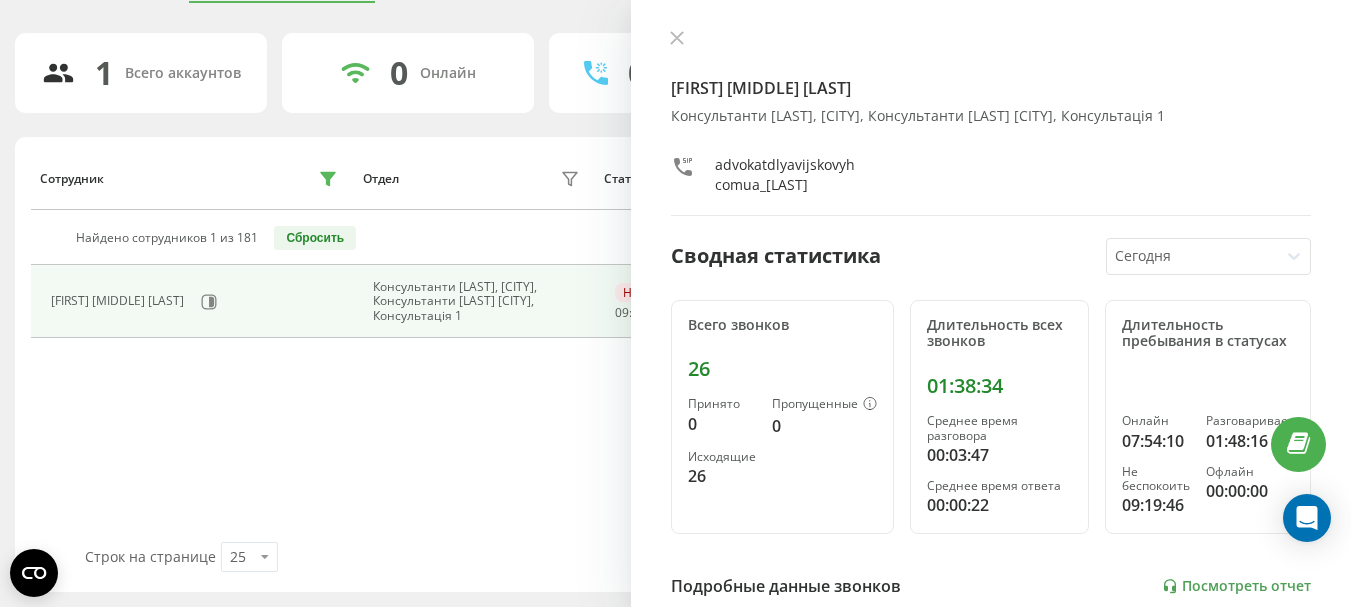 click on "Хоменко Анна Сергіївна" at bounding box center [991, 88] 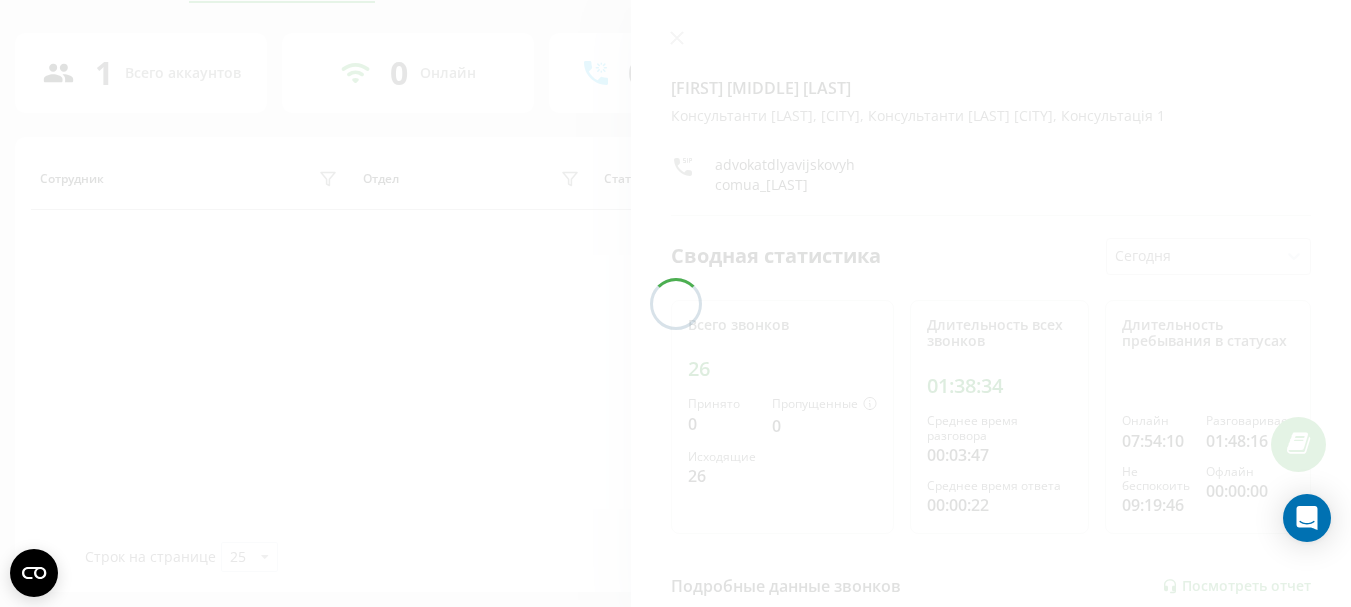 click at bounding box center (675, 303) 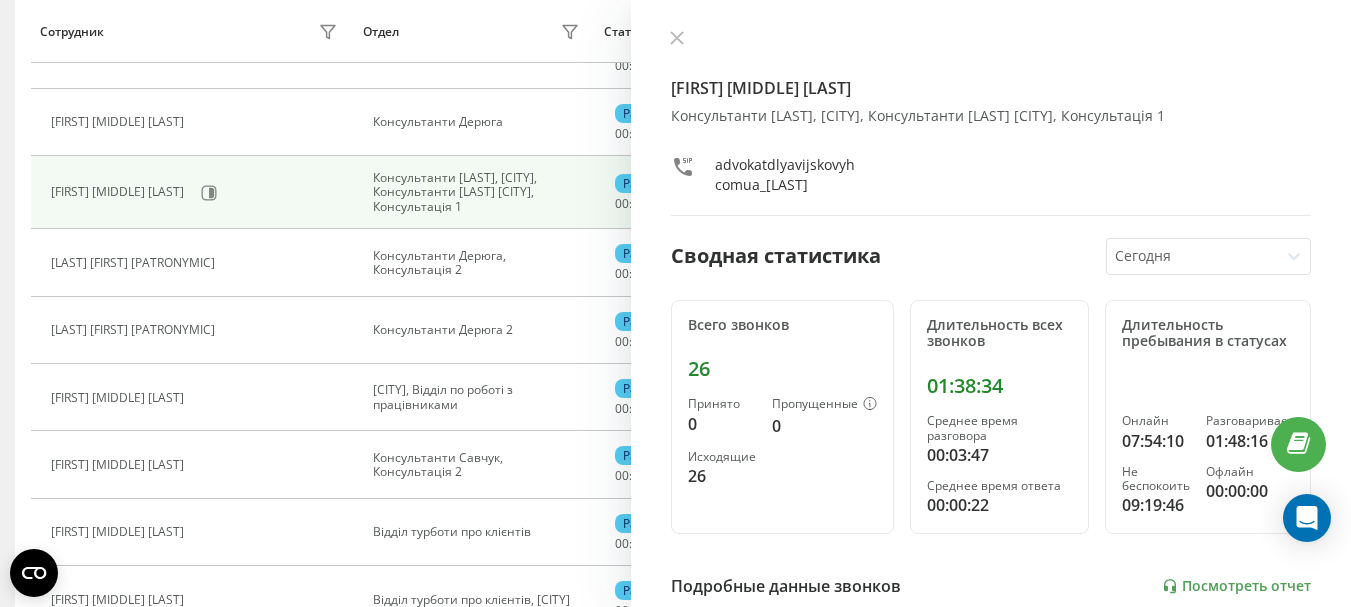scroll, scrollTop: 508, scrollLeft: 0, axis: vertical 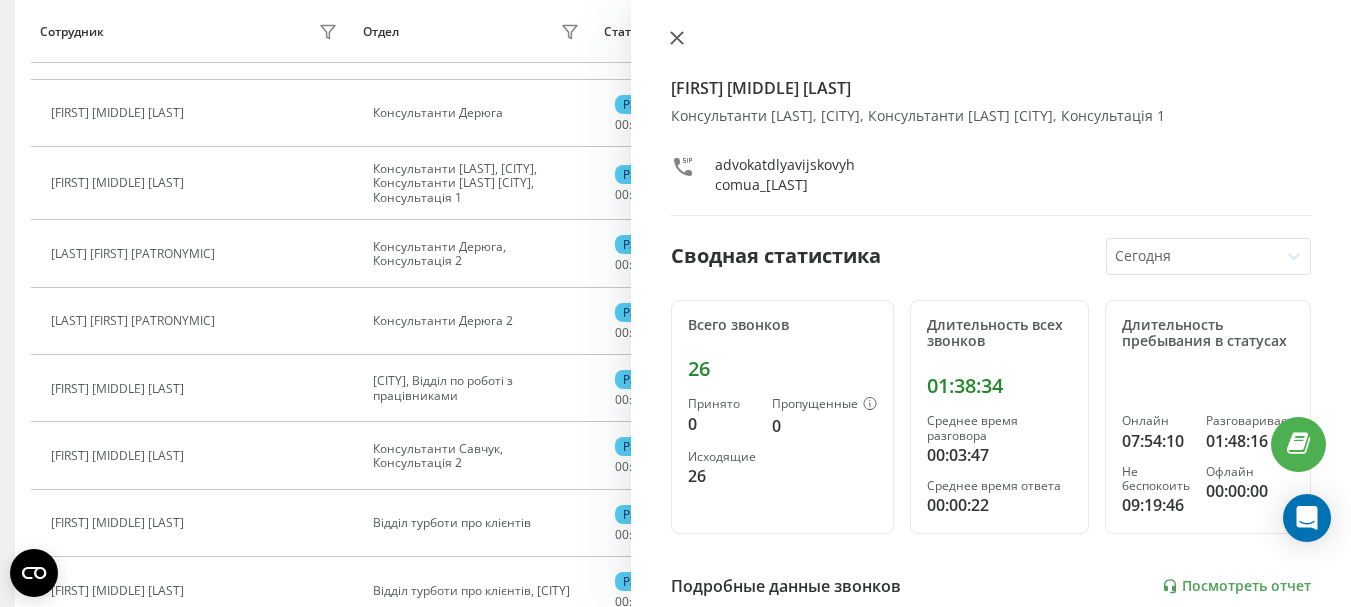 click at bounding box center (677, 39) 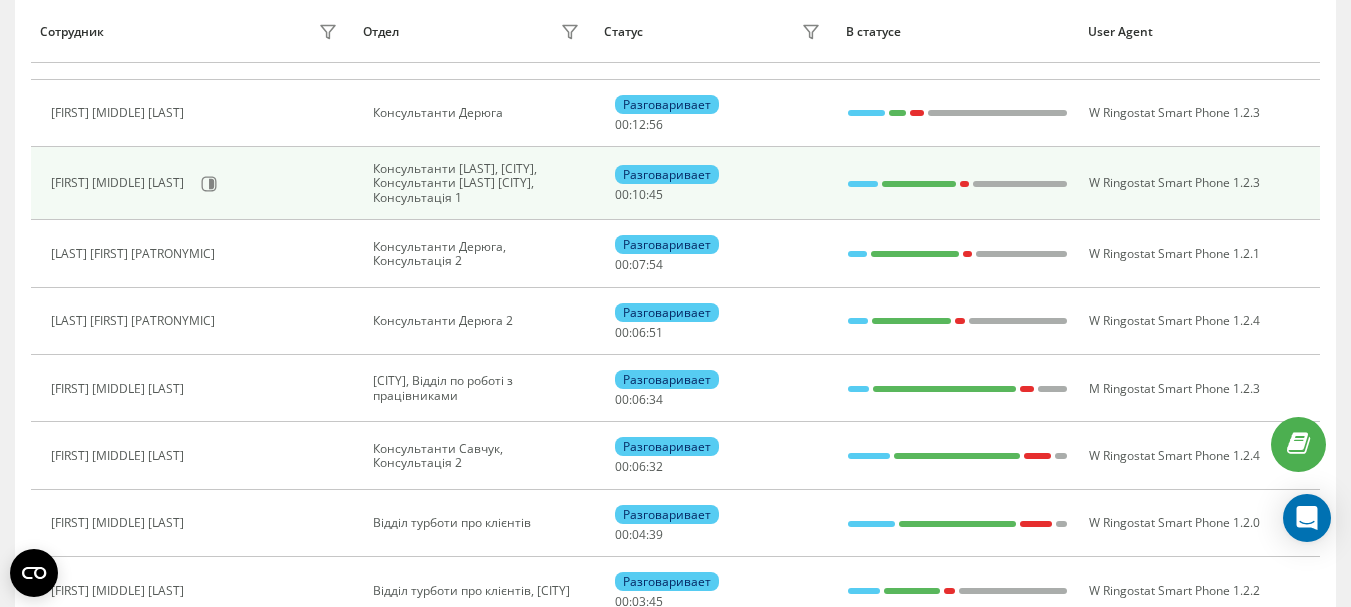 click on "Разговаривает 00 : 10 : 45" at bounding box center (716, 183) 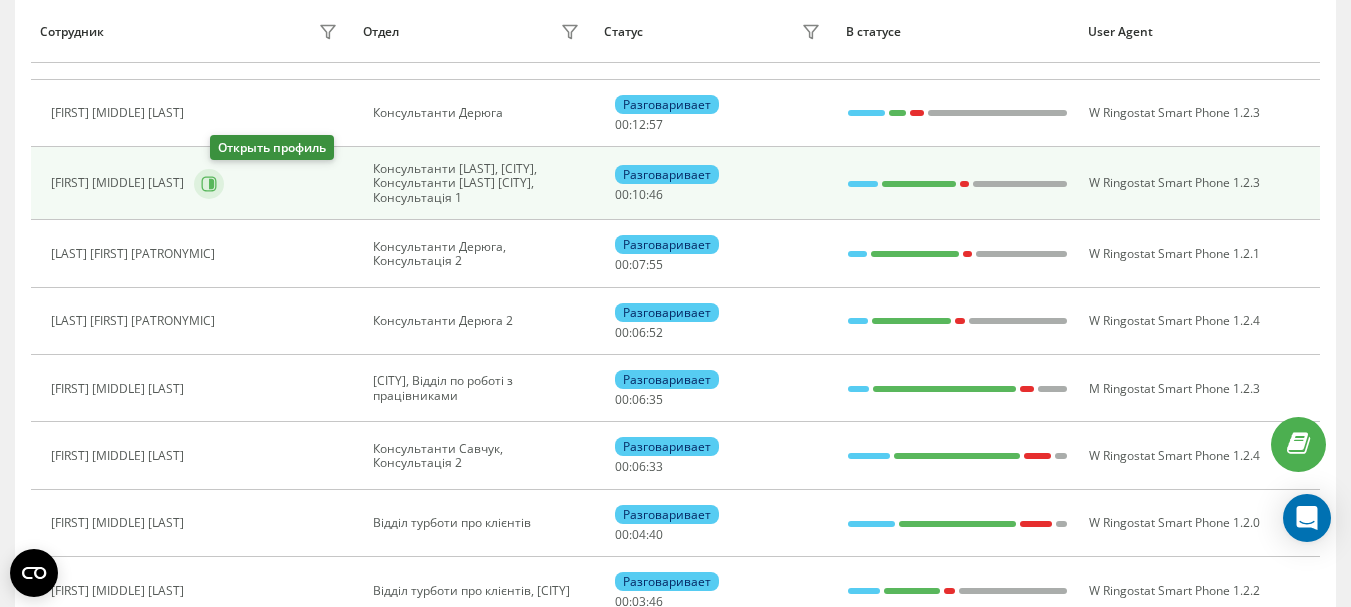 click 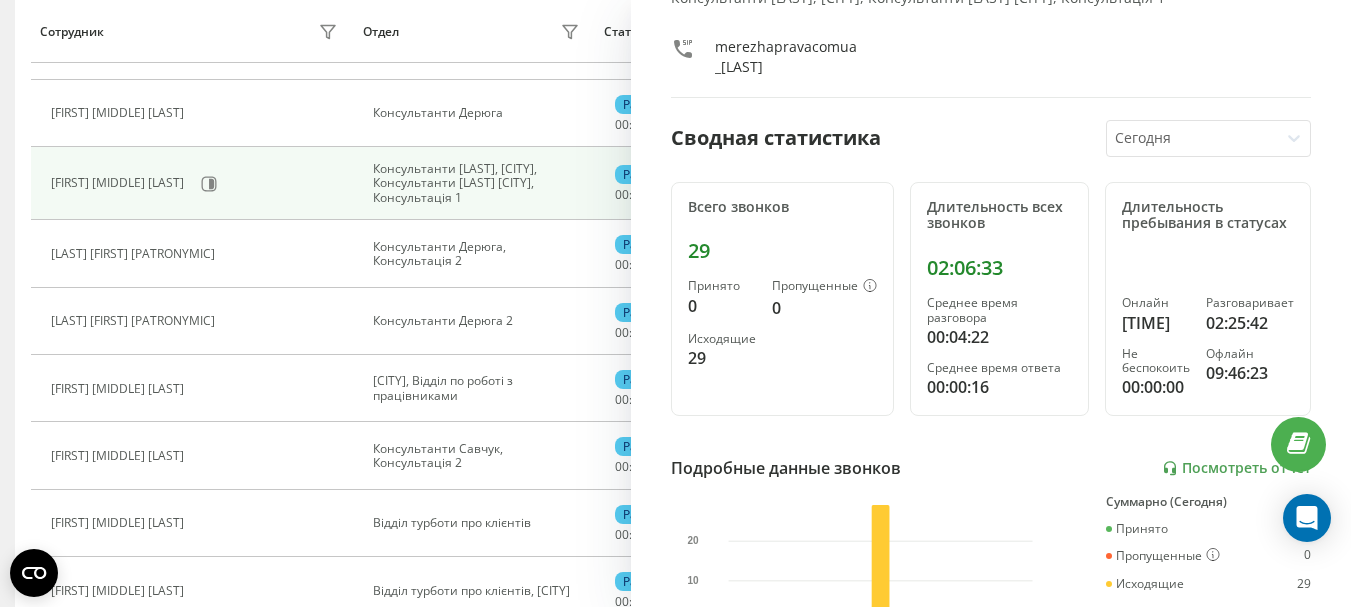 scroll, scrollTop: 0, scrollLeft: 0, axis: both 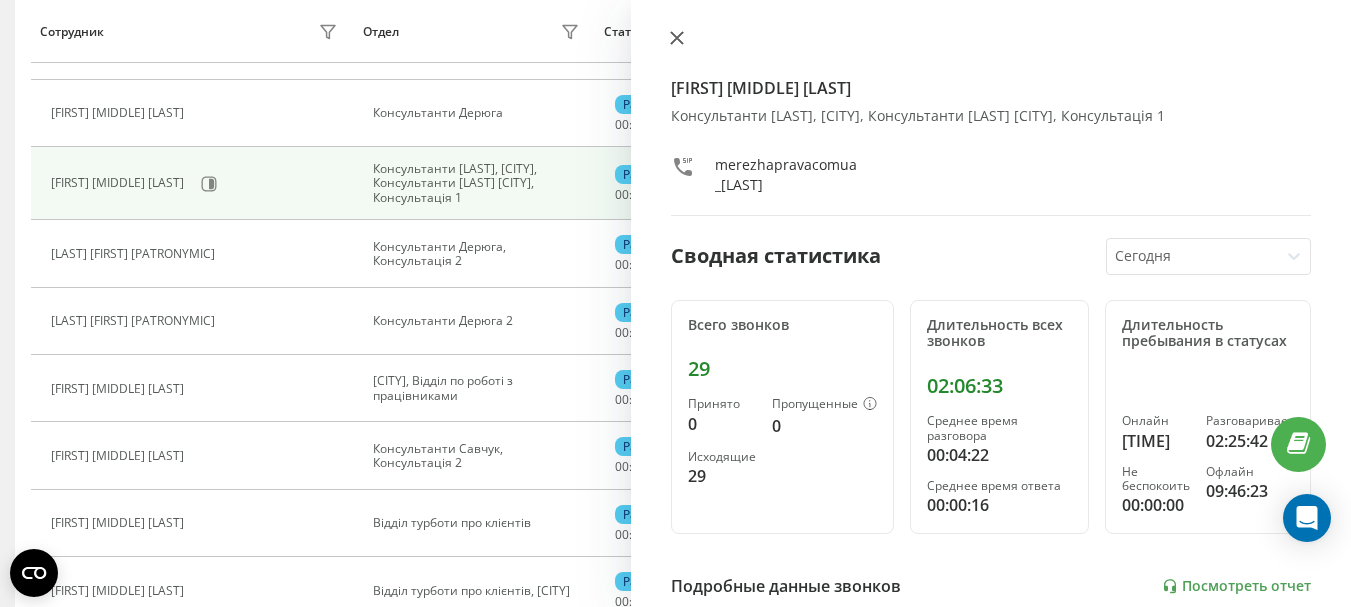 click 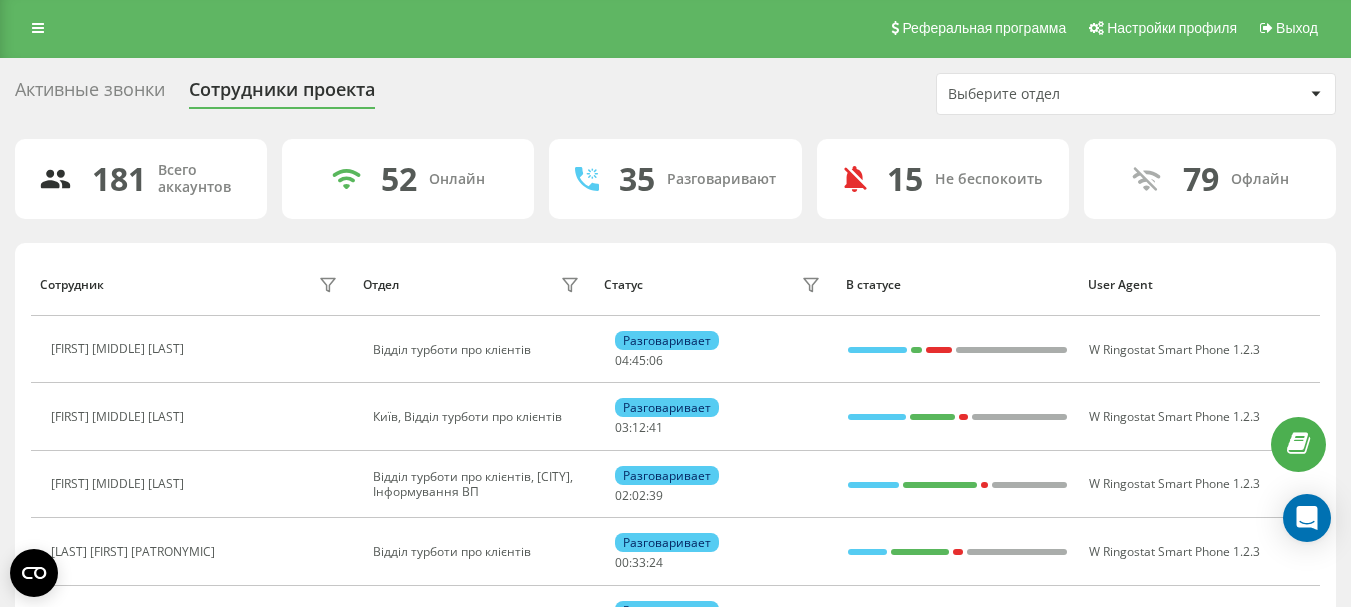 scroll, scrollTop: 0, scrollLeft: 0, axis: both 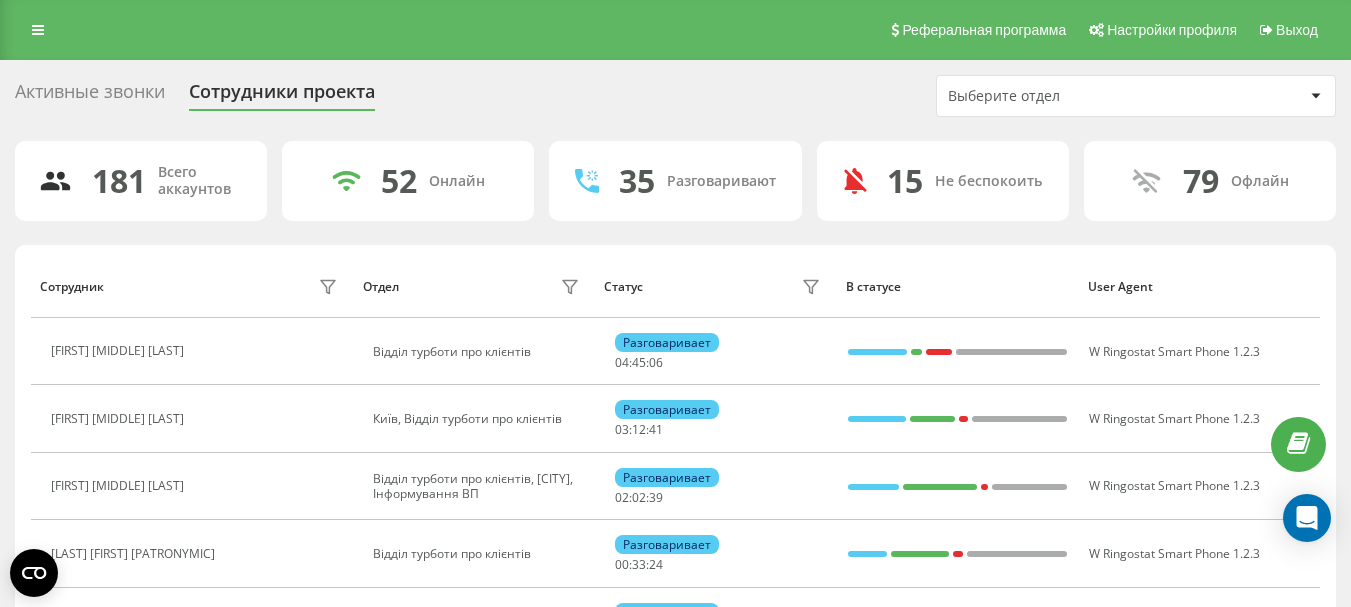 click on "Активные звонки" at bounding box center [90, 96] 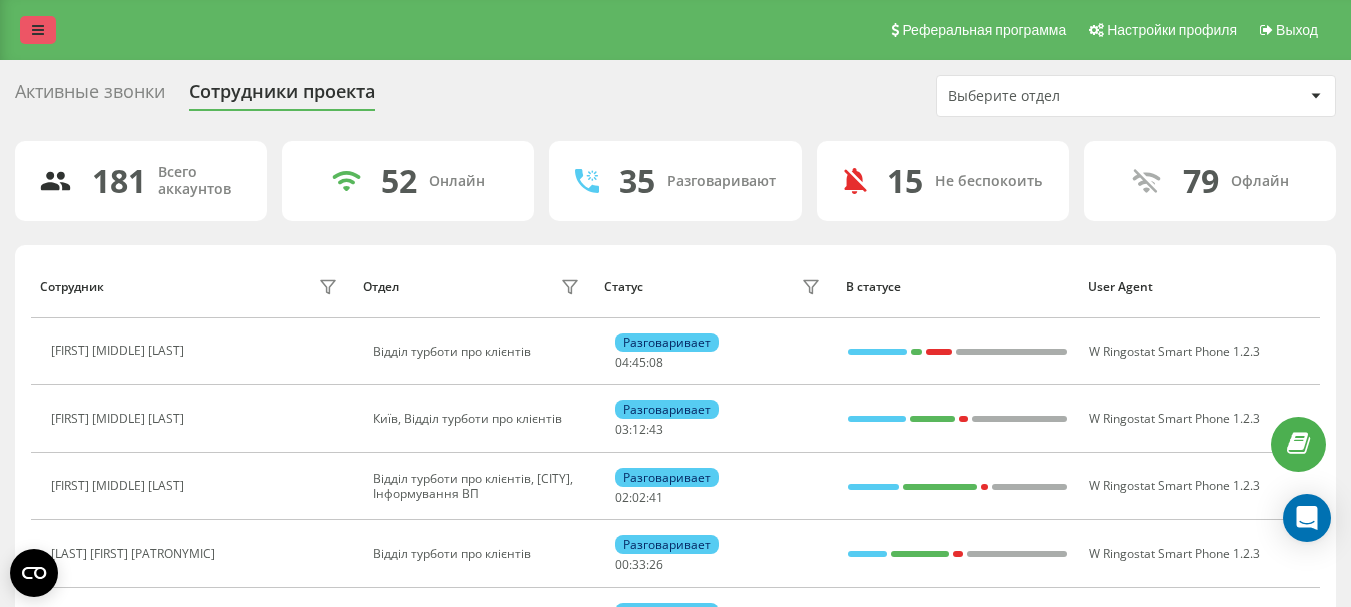 click at bounding box center [38, 30] 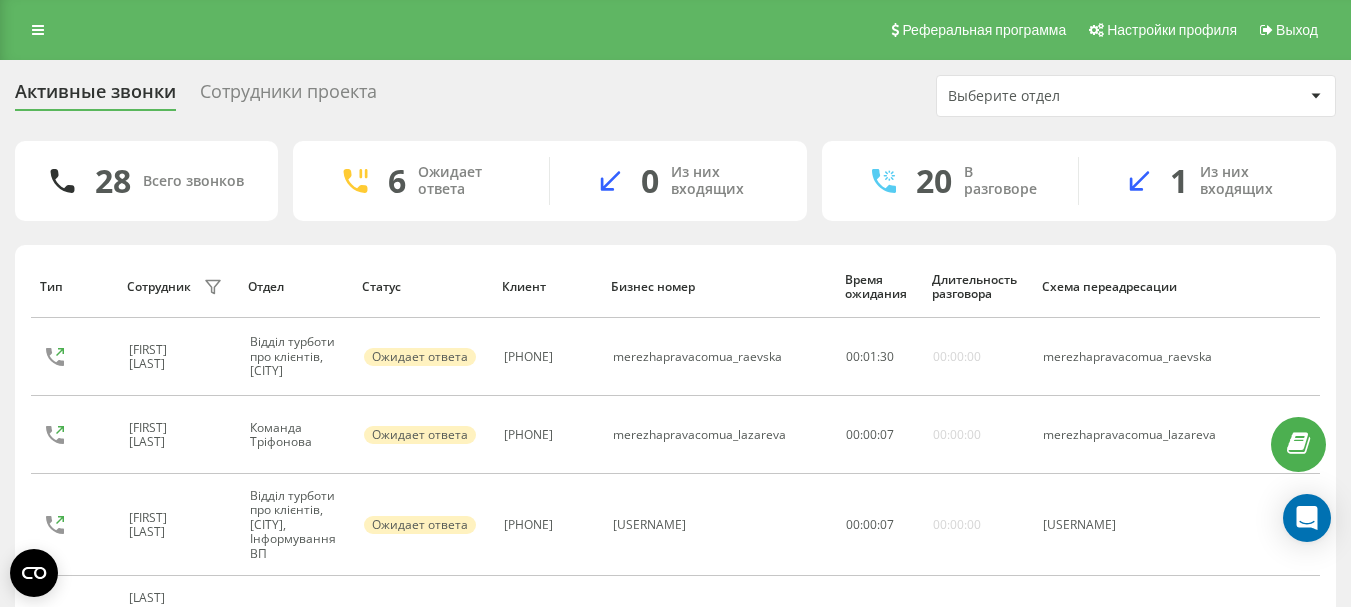 scroll, scrollTop: 0, scrollLeft: 0, axis: both 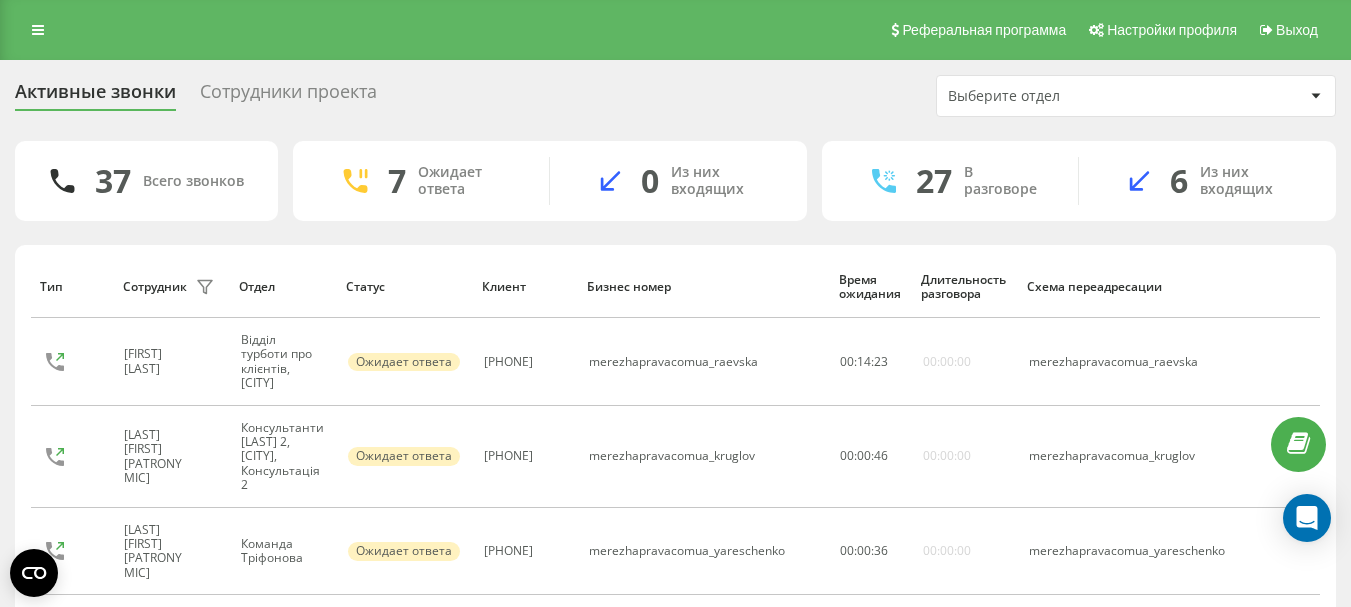 click on "Реферальная программа Настройки профиля Выход" at bounding box center [675, 30] 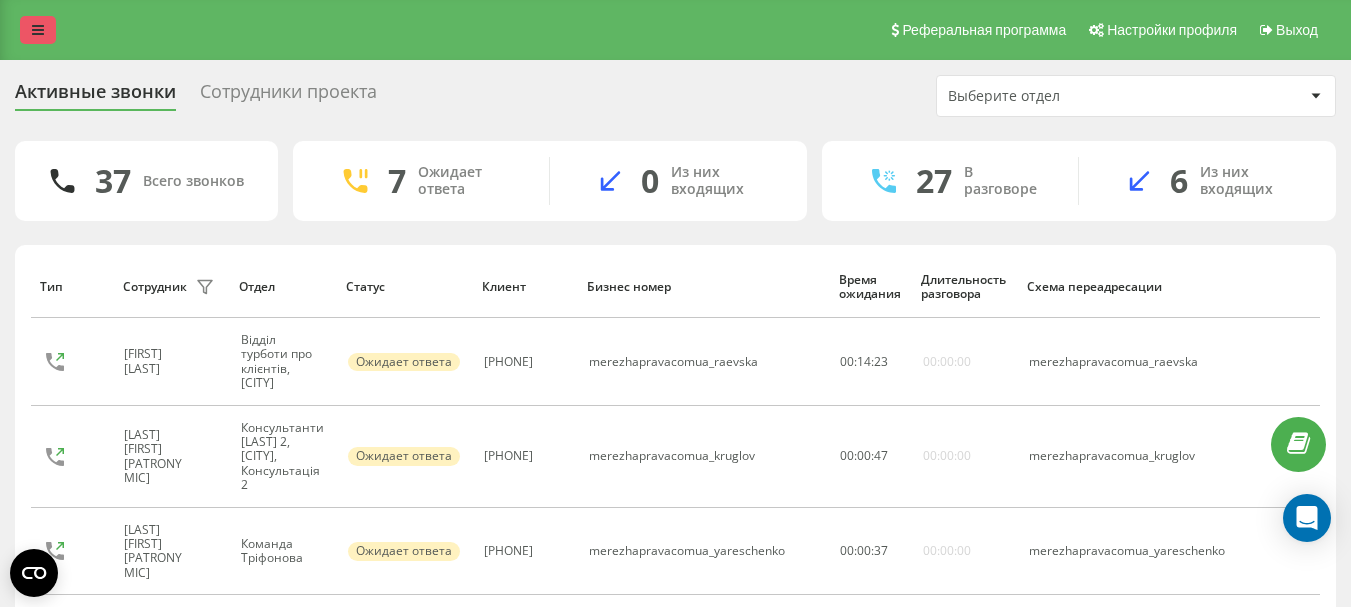 click at bounding box center [38, 30] 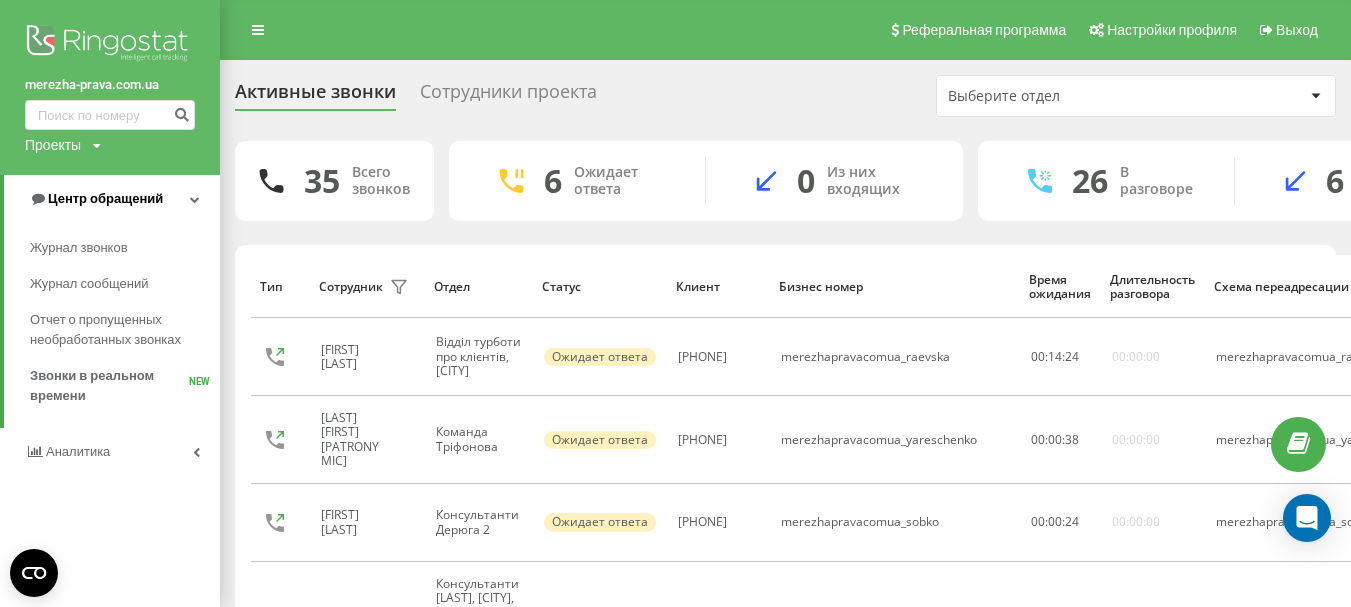 click on "Центр обращений" at bounding box center [105, 198] 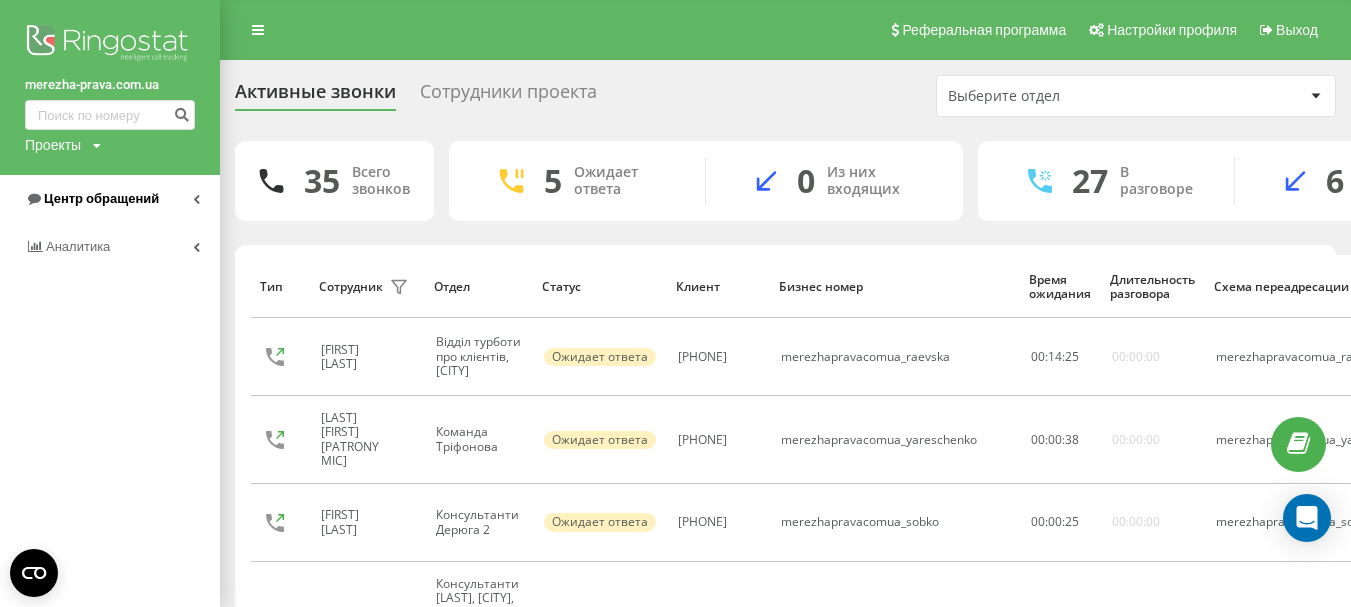 click on "Центр обращений" at bounding box center (101, 198) 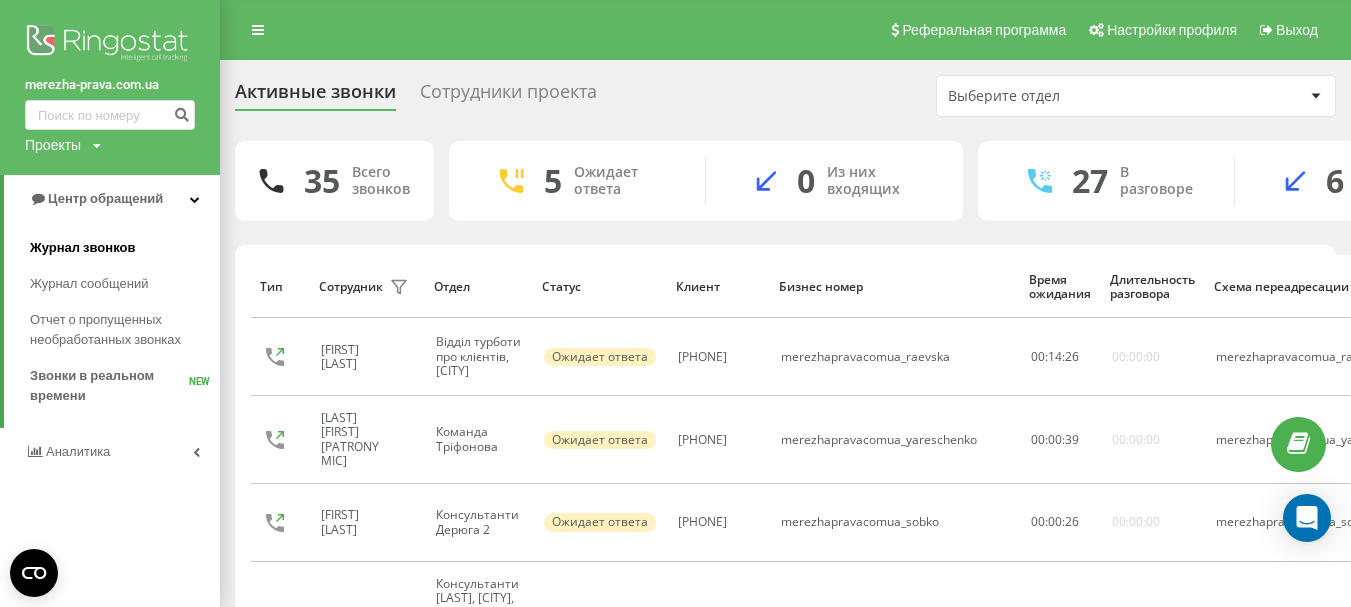click on "Журнал звонков" at bounding box center [82, 248] 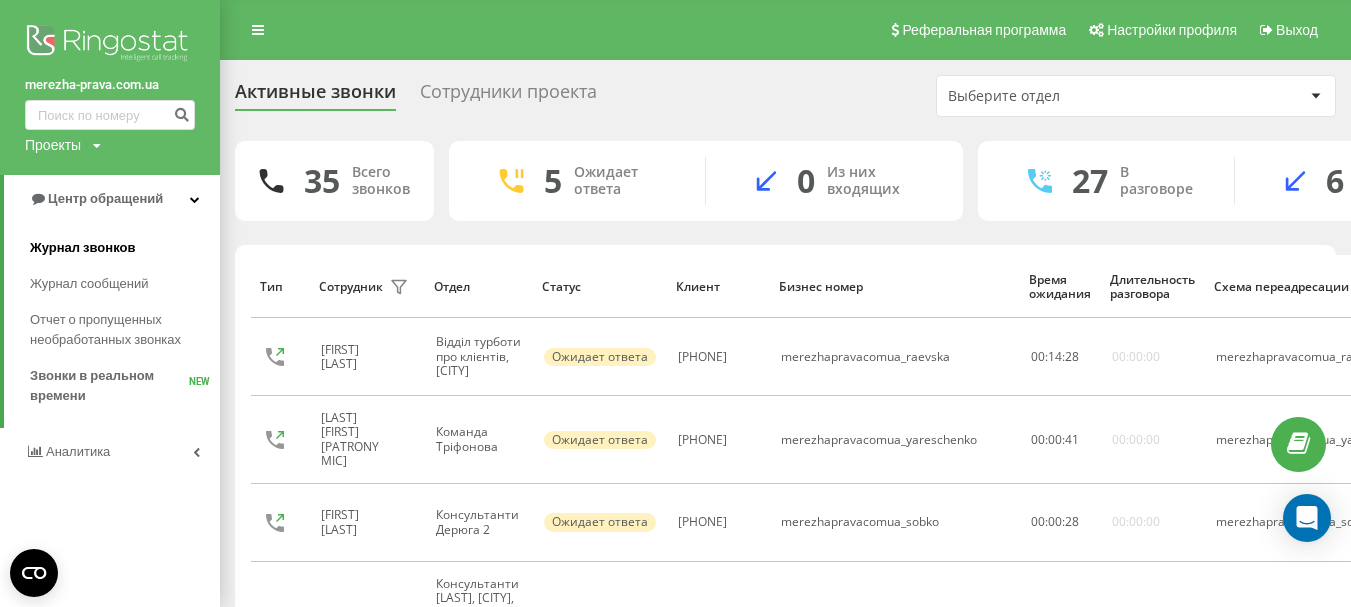 click on "Журнал звонков" at bounding box center (82, 248) 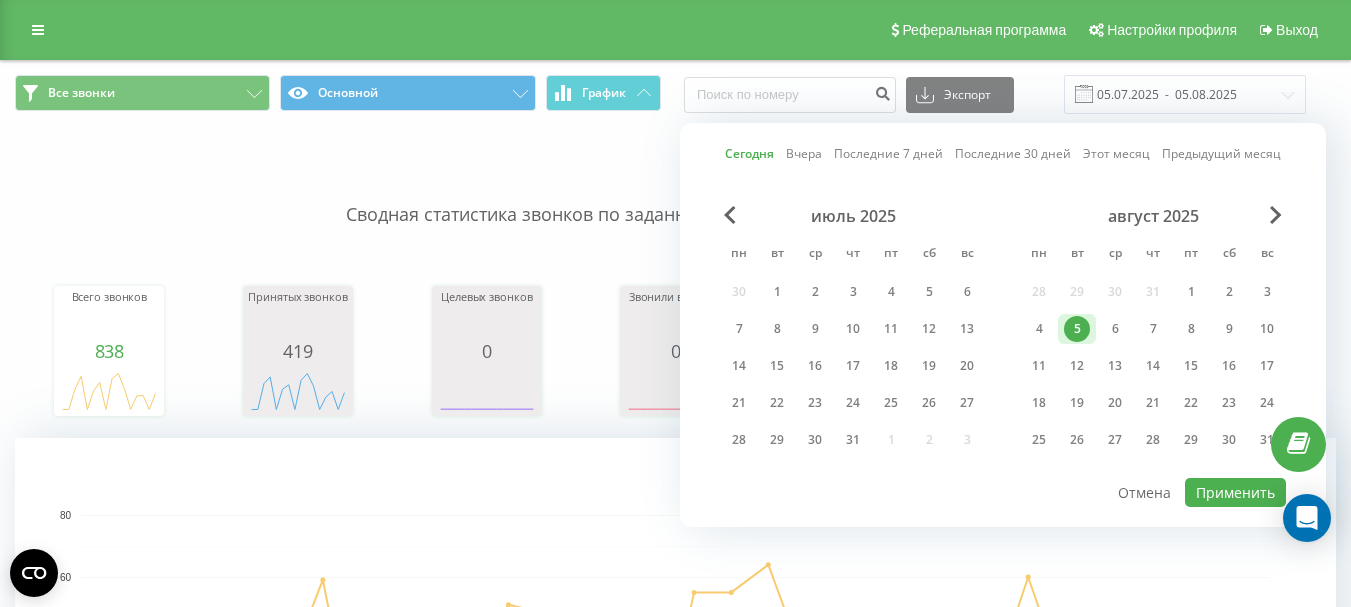 scroll, scrollTop: 0, scrollLeft: 0, axis: both 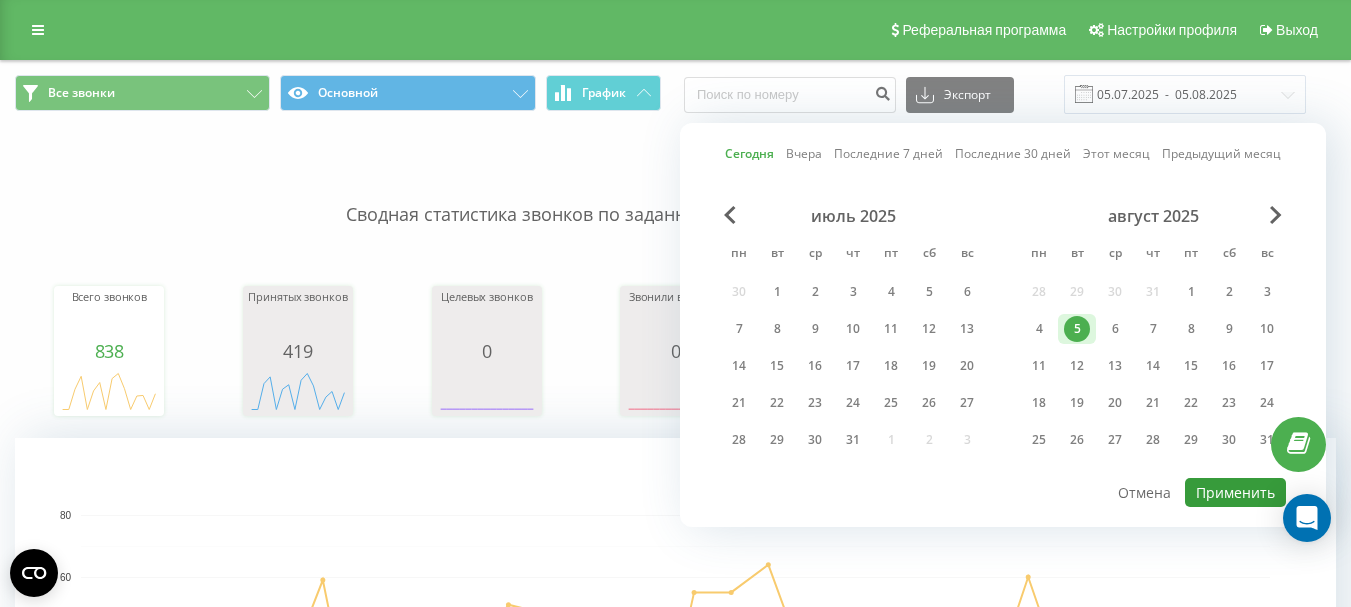 click on "Применить" at bounding box center [1235, 492] 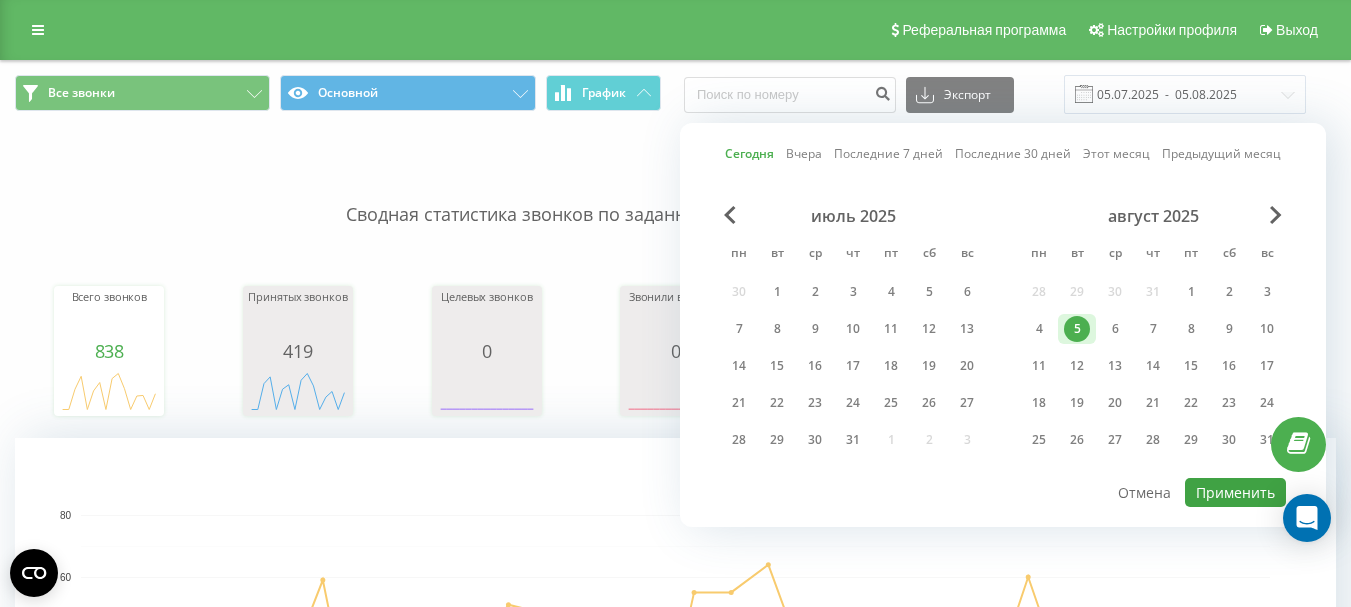 type on "05.08.2025  -  05.08.2025" 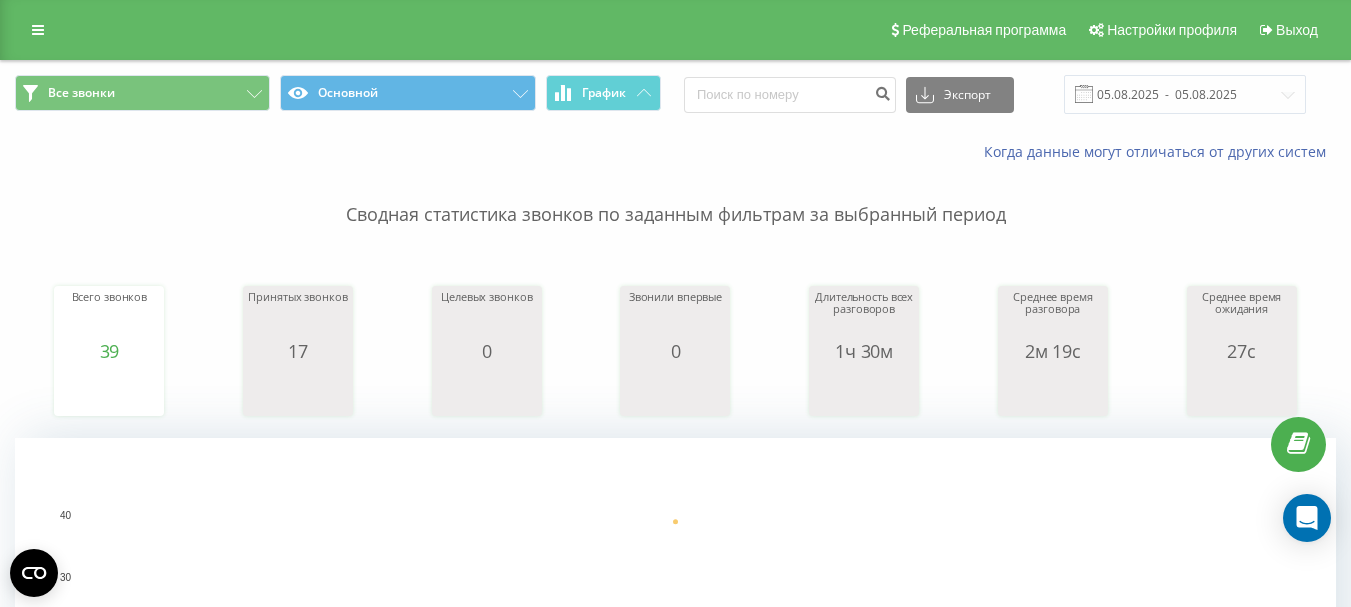 scroll, scrollTop: 0, scrollLeft: 0, axis: both 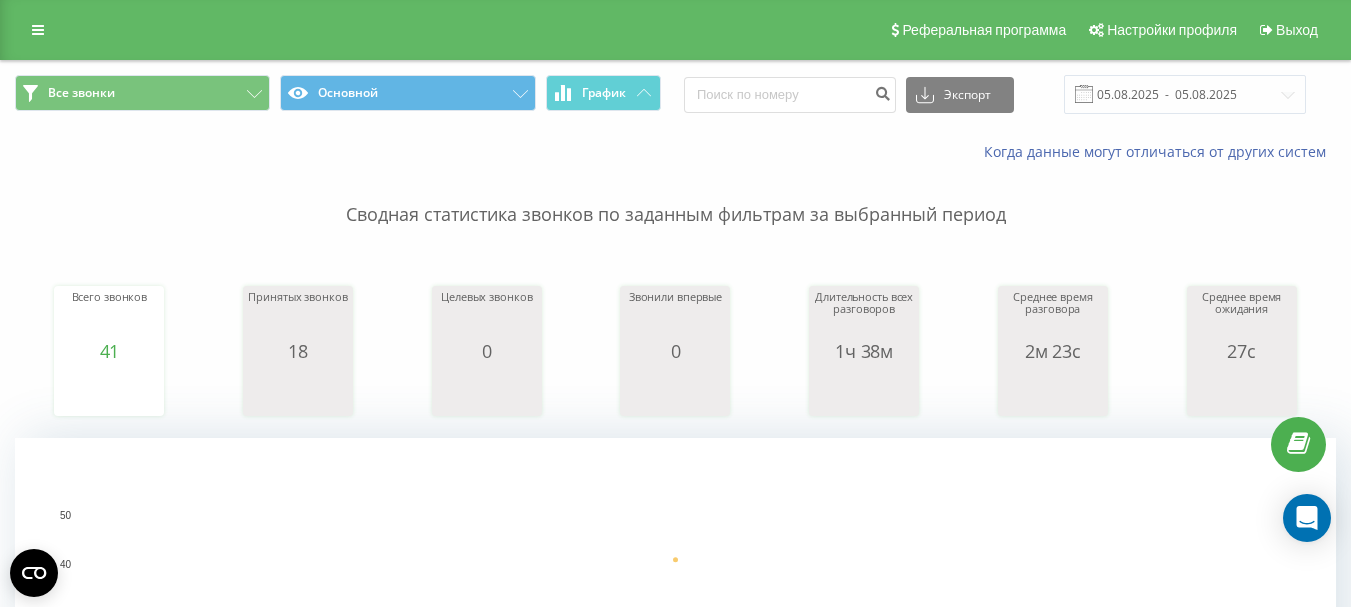 click 